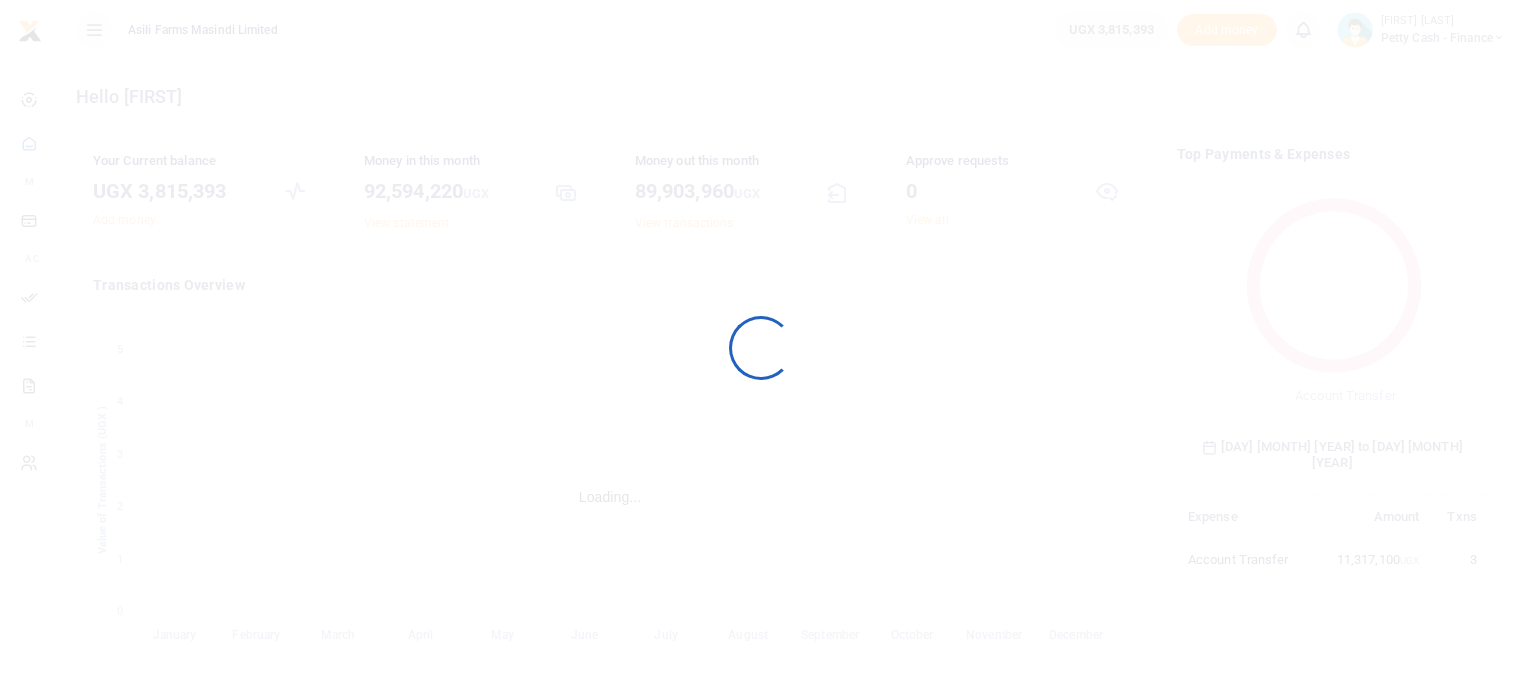 scroll, scrollTop: 0, scrollLeft: 0, axis: both 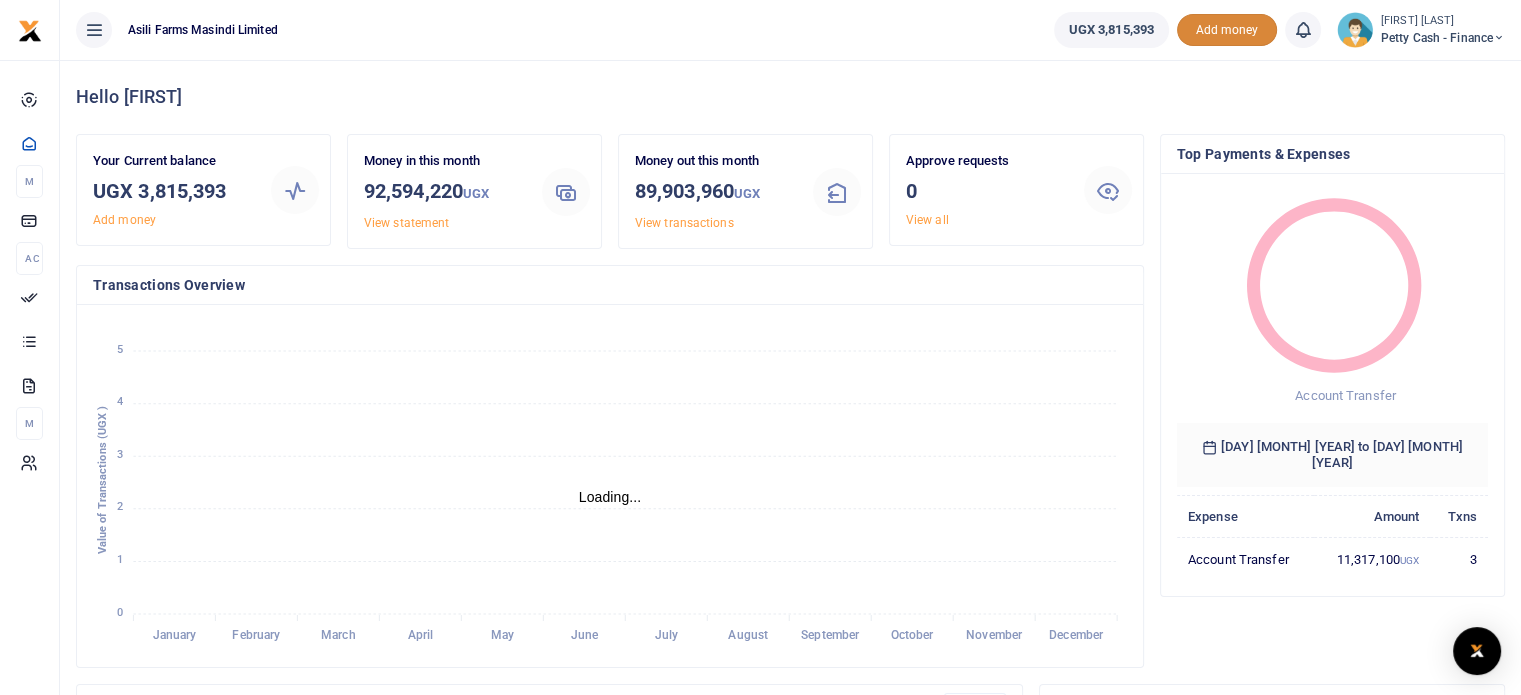 click on "Add money" at bounding box center [1227, 30] 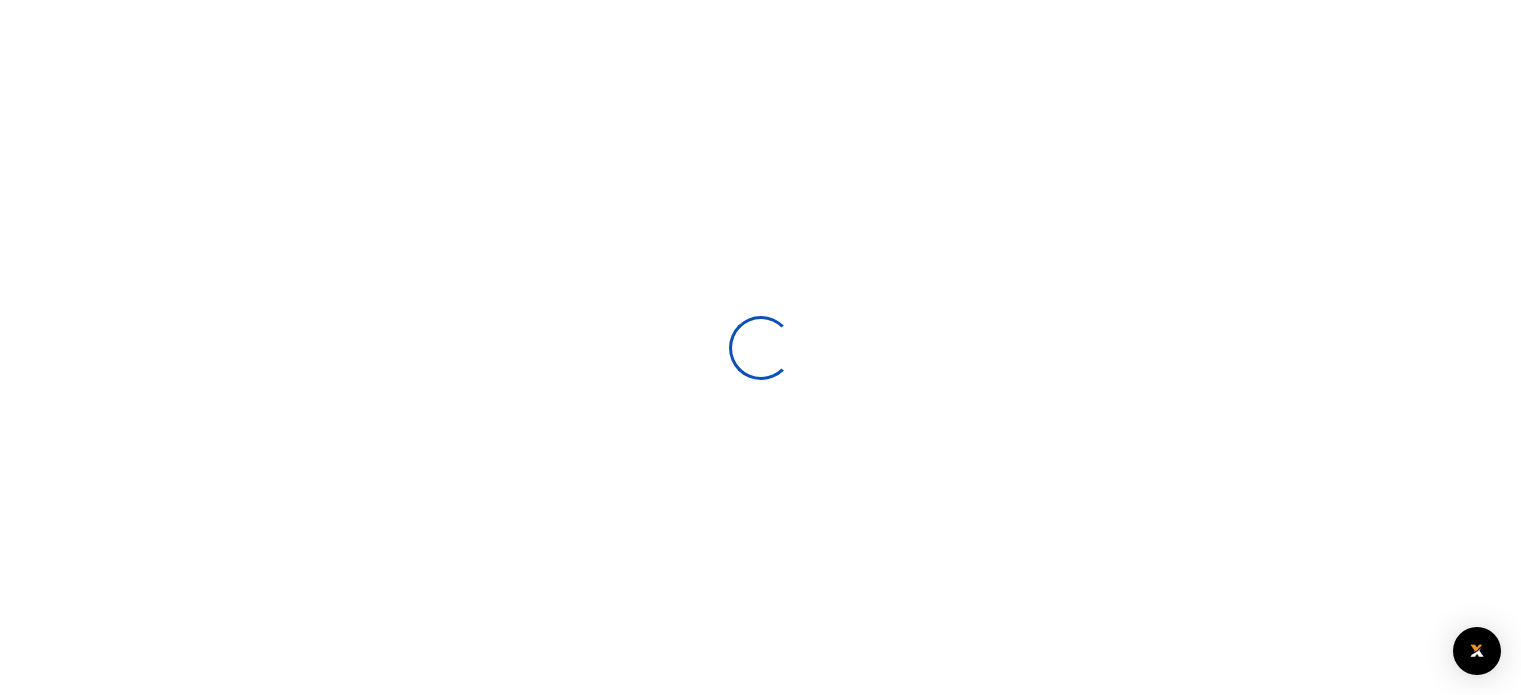 scroll, scrollTop: 0, scrollLeft: 0, axis: both 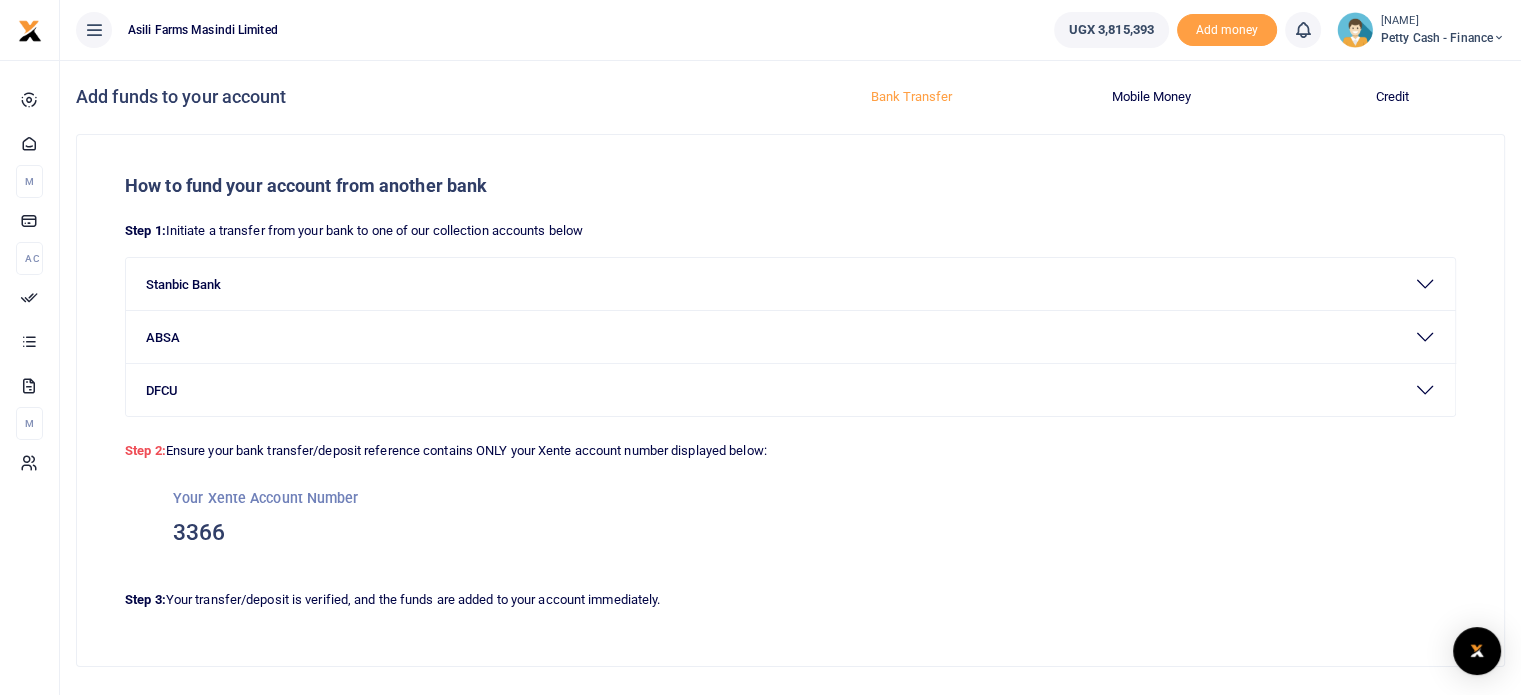 click on "Petty Cash - Finance" at bounding box center (1443, 38) 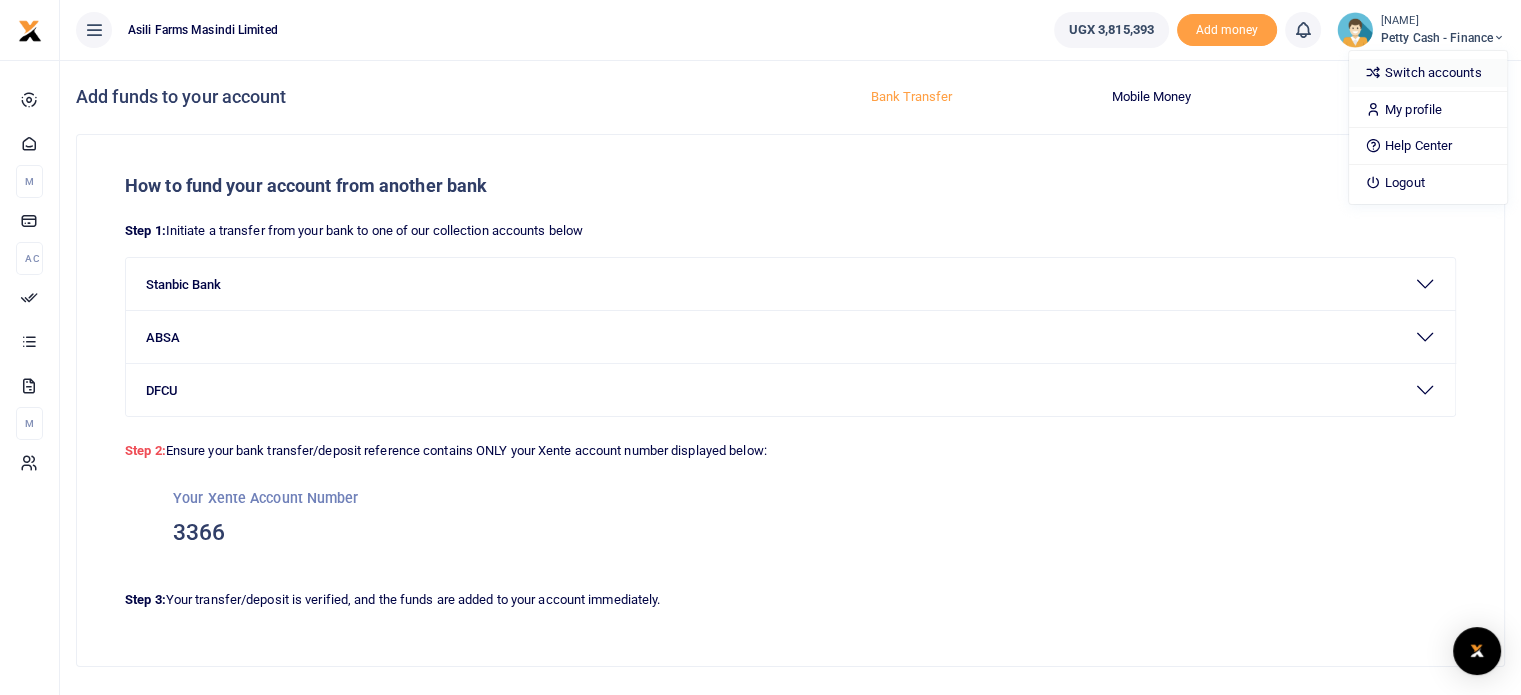 click on "Switch accounts" at bounding box center (1428, 73) 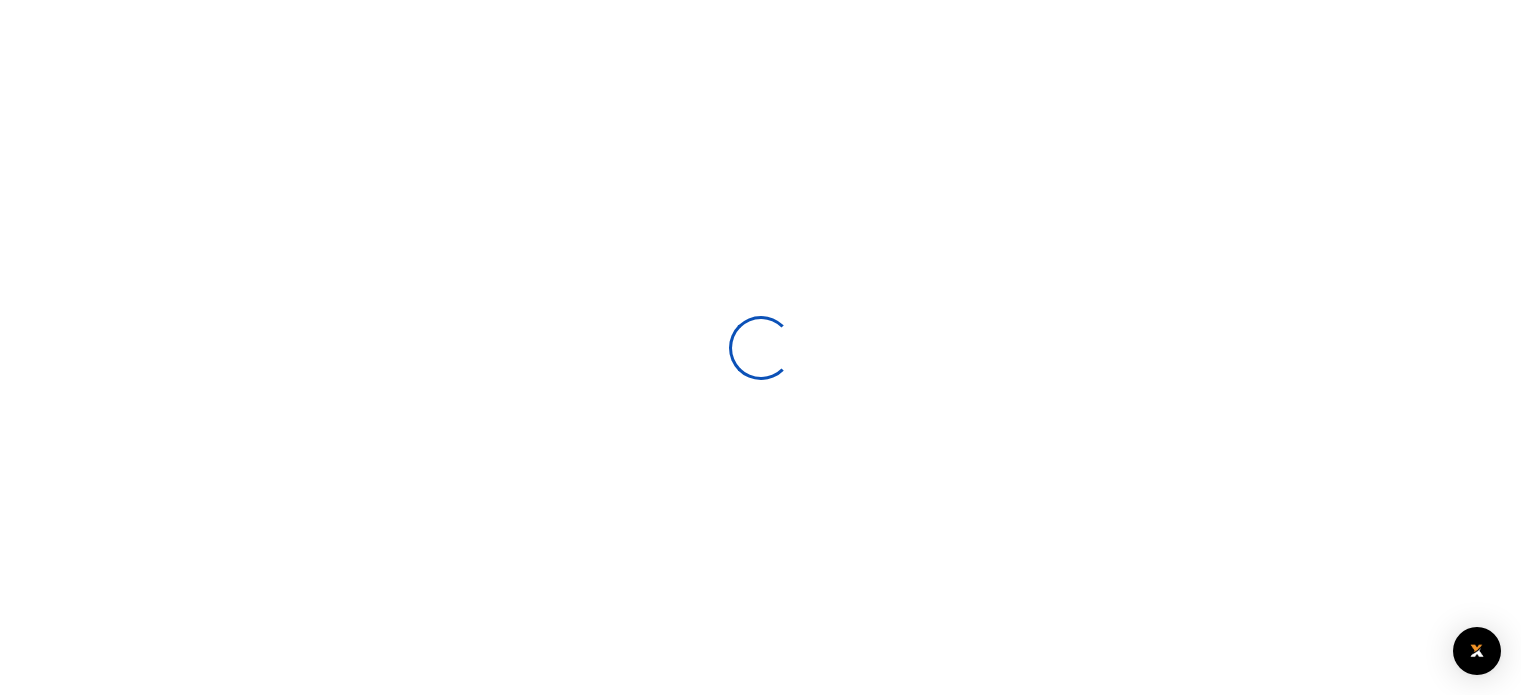 scroll, scrollTop: 0, scrollLeft: 0, axis: both 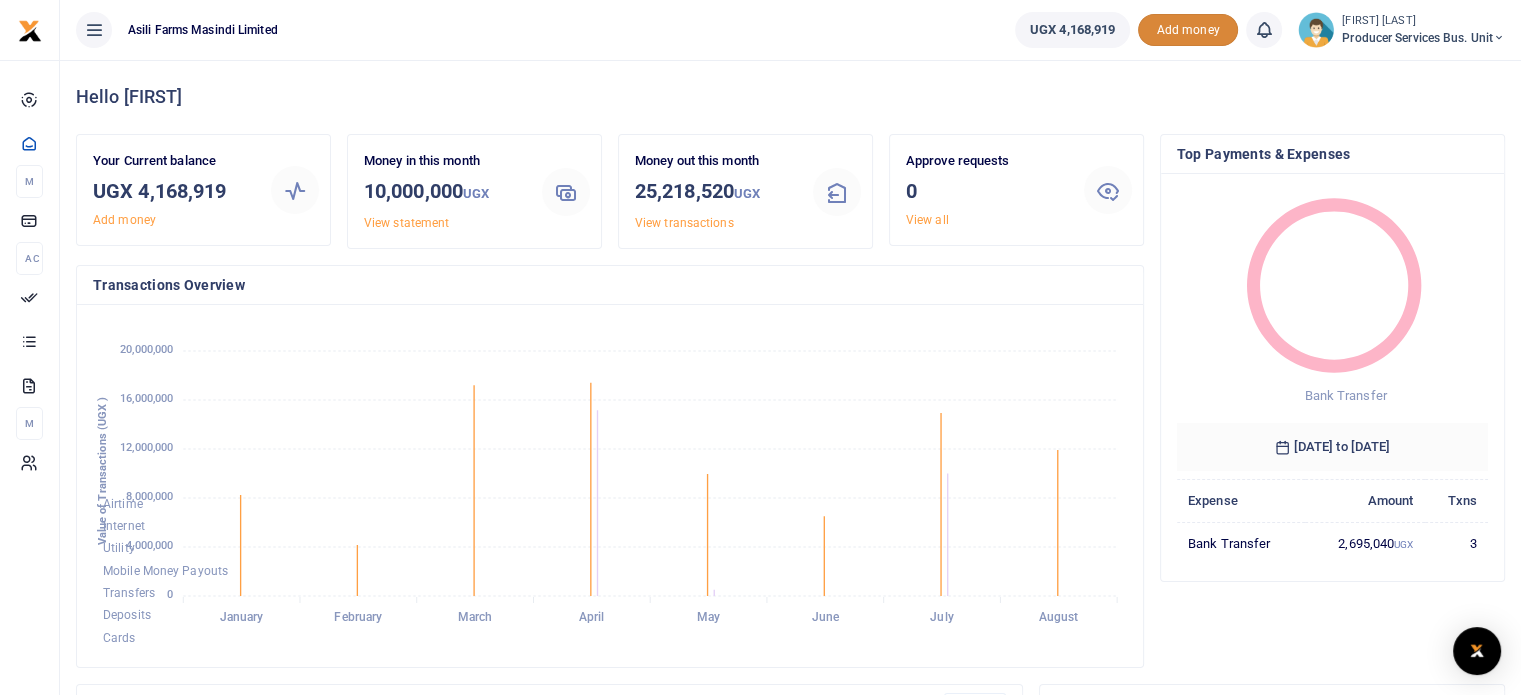 click on "Add money" at bounding box center [1188, 30] 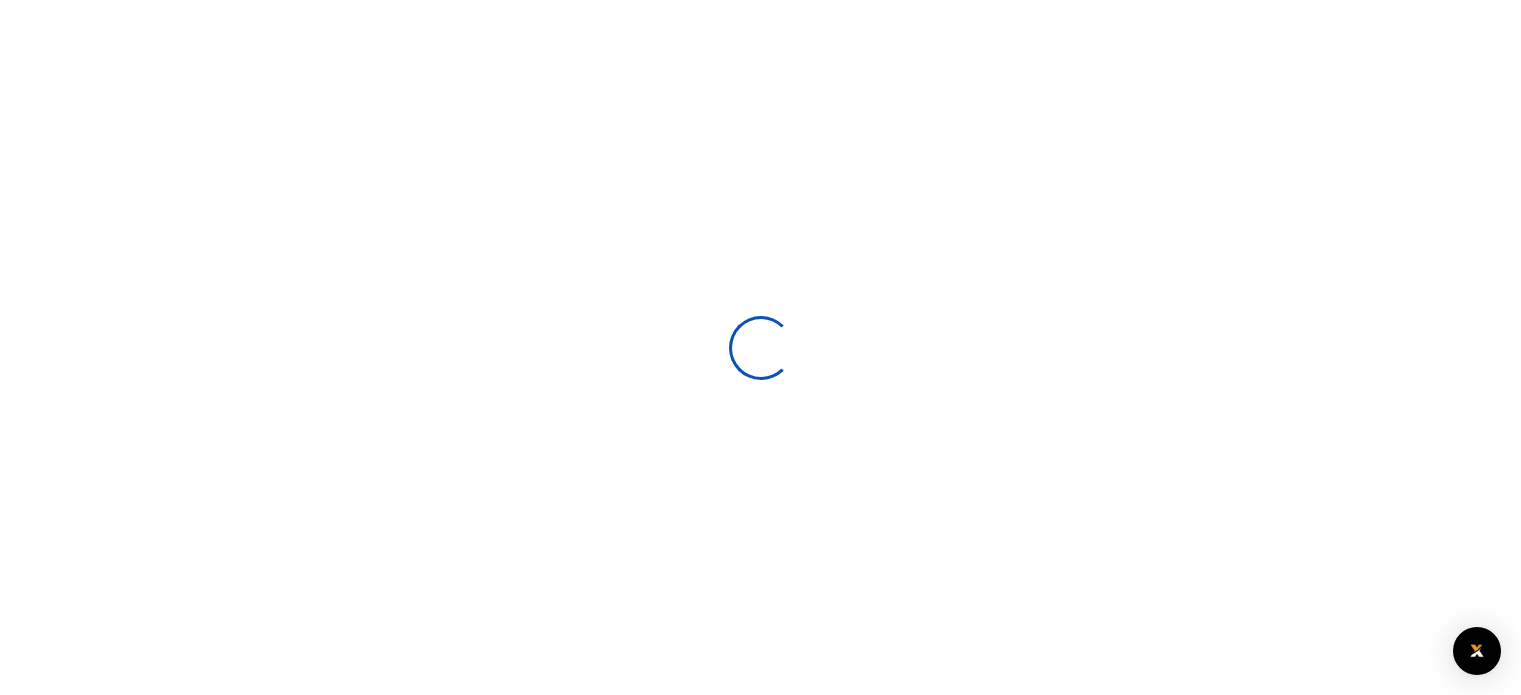 scroll, scrollTop: 0, scrollLeft: 0, axis: both 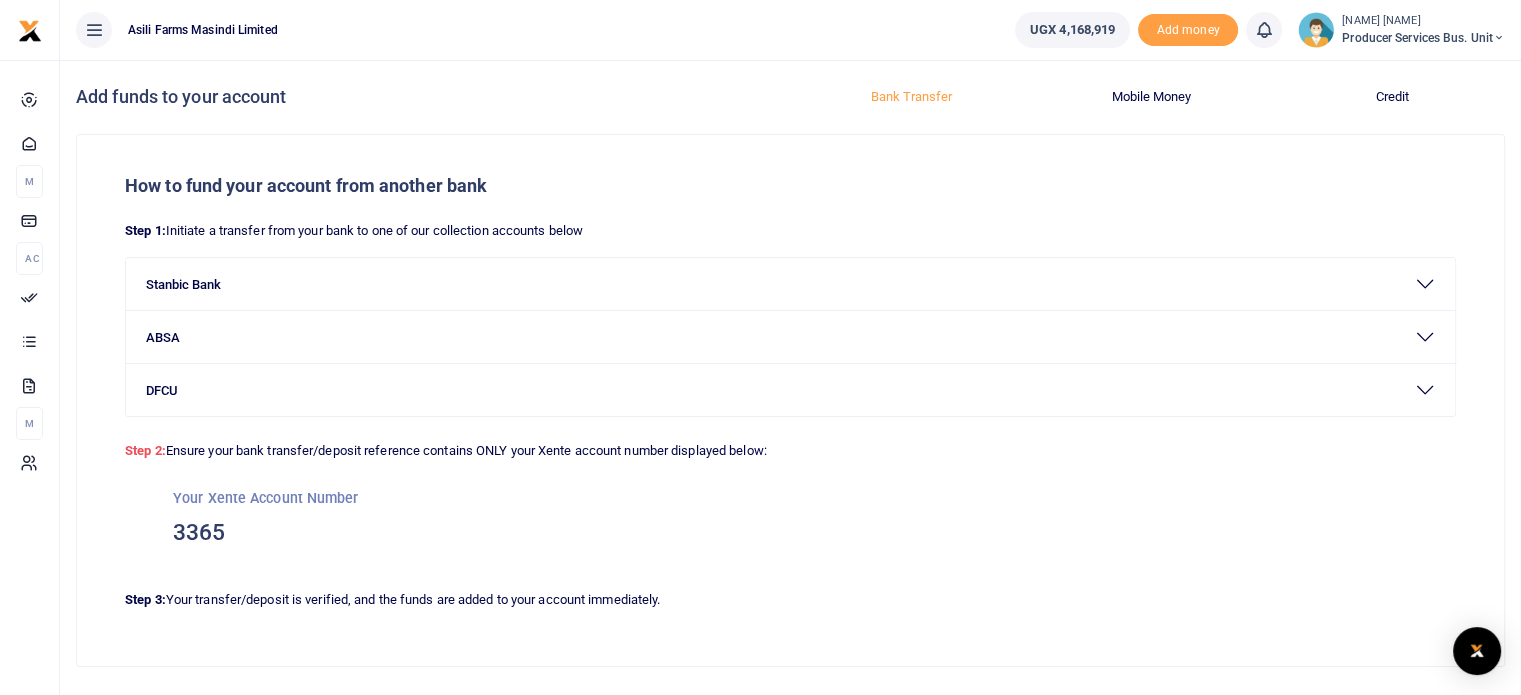click on "Producer Services Bus. Unit" at bounding box center [1423, 38] 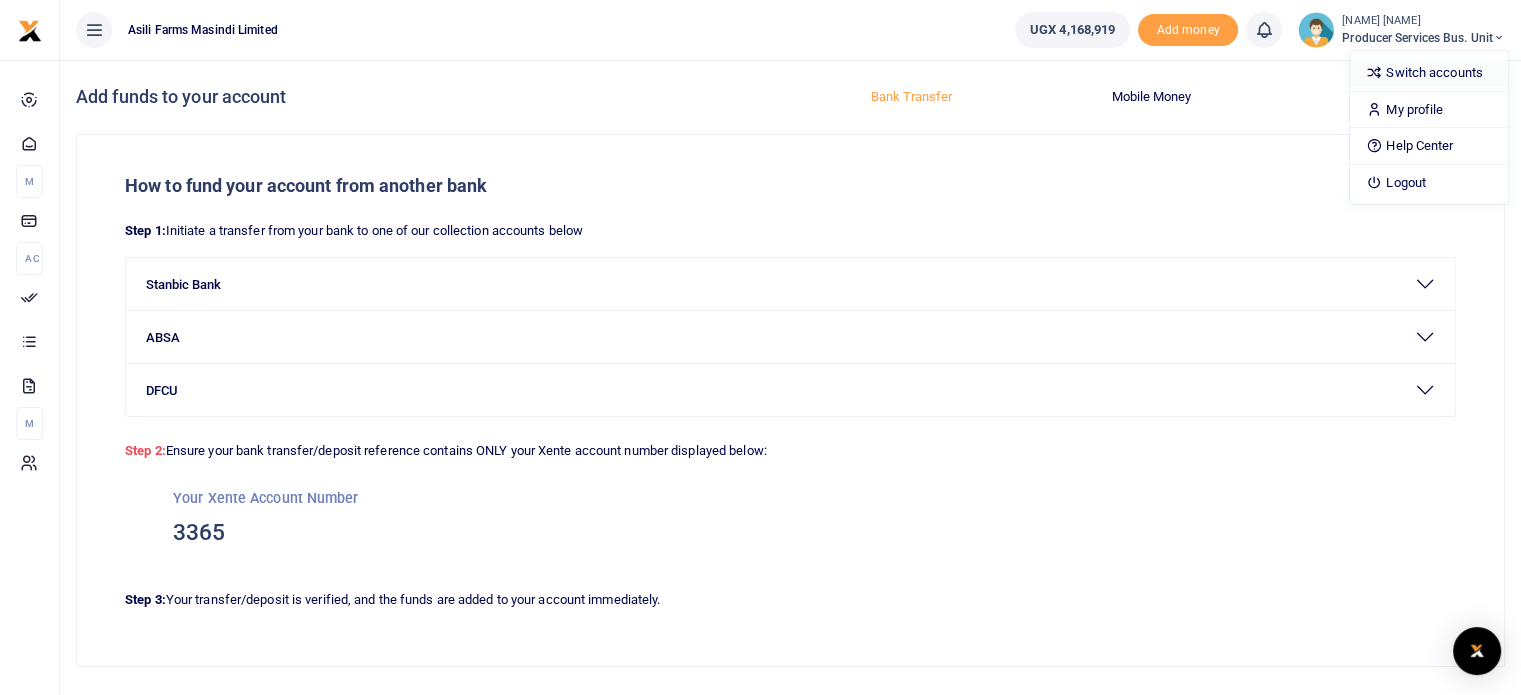 click on "Switch accounts" at bounding box center [1429, 73] 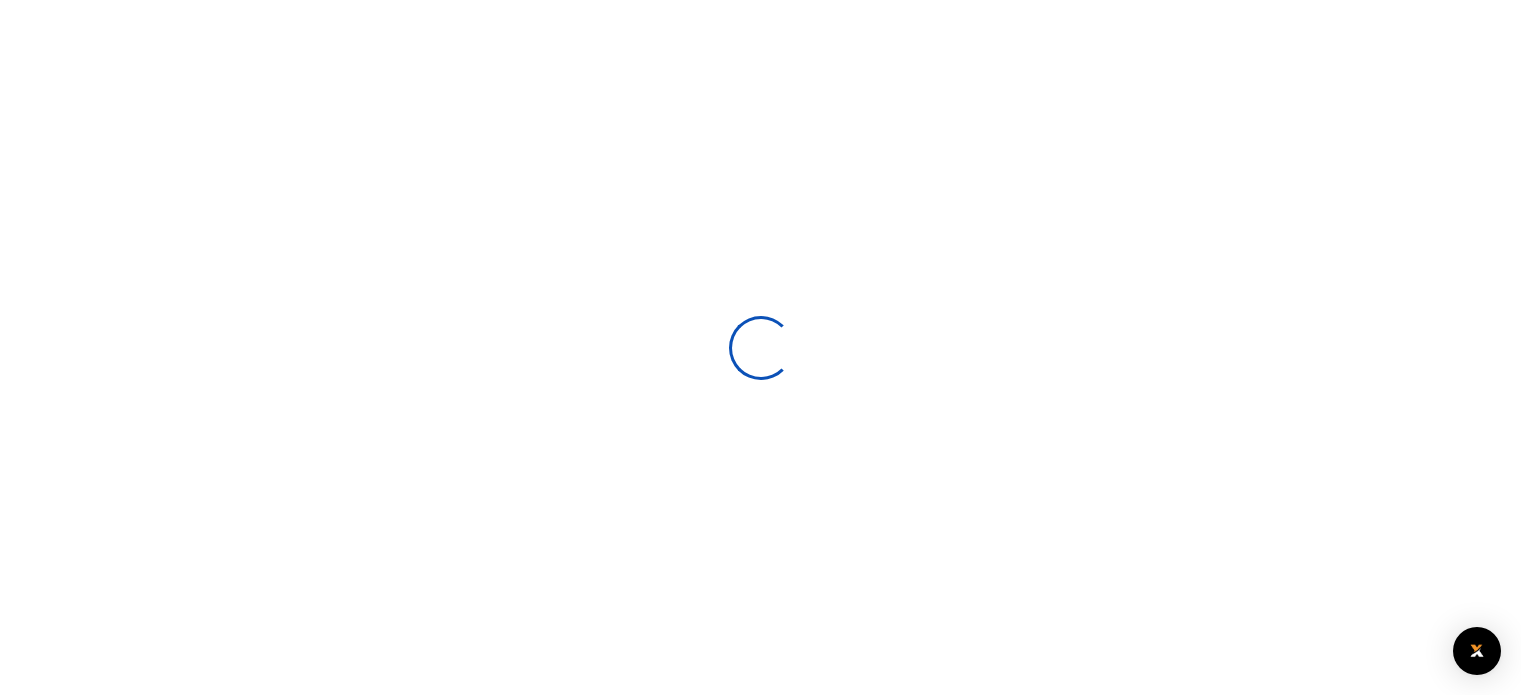 scroll, scrollTop: 0, scrollLeft: 0, axis: both 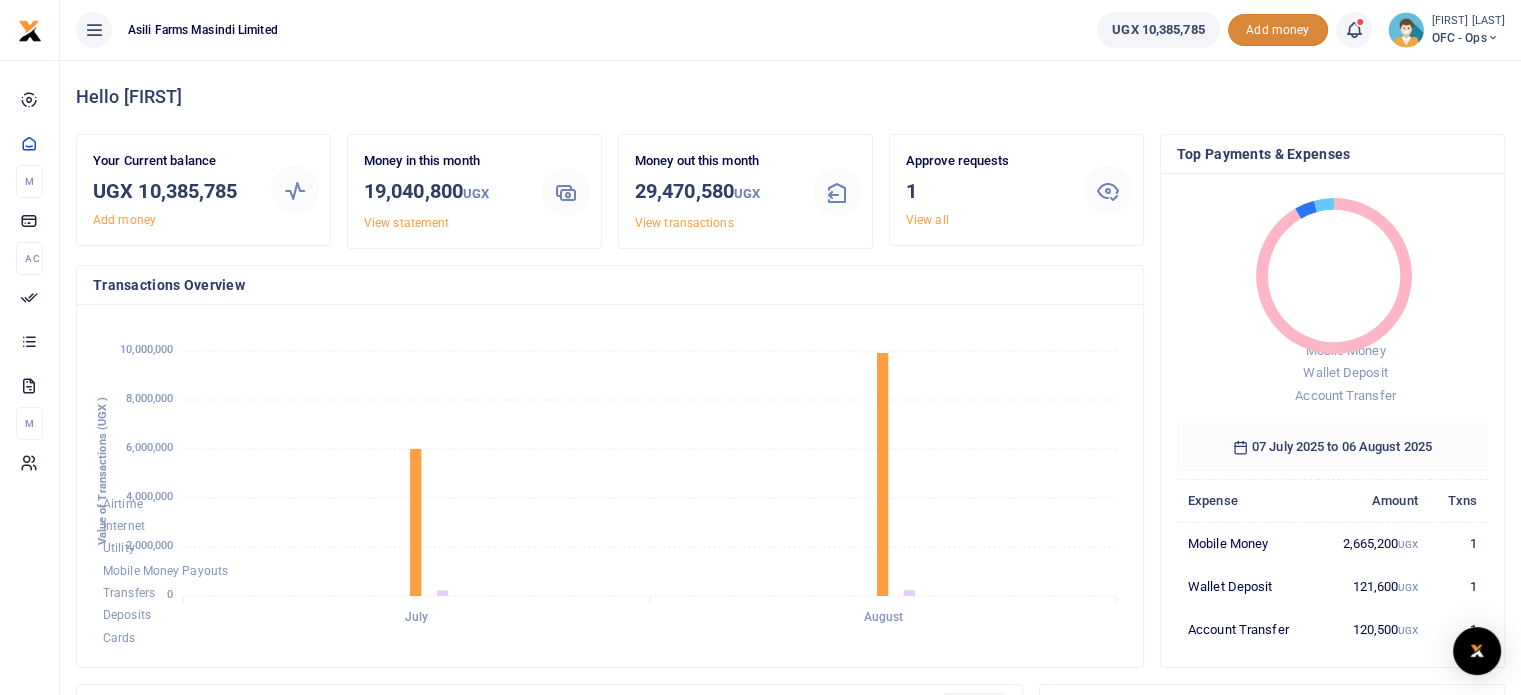 click on "Add money" at bounding box center (1278, 30) 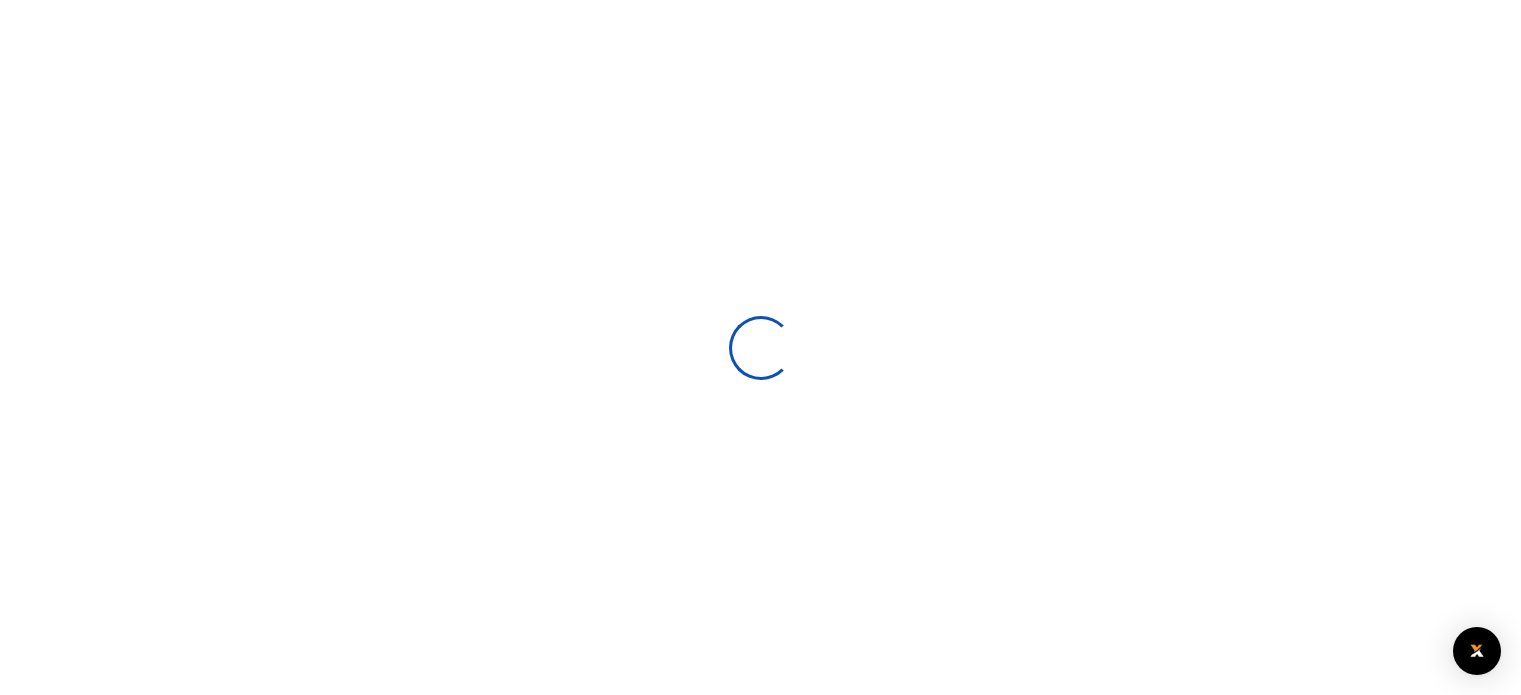 scroll, scrollTop: 0, scrollLeft: 0, axis: both 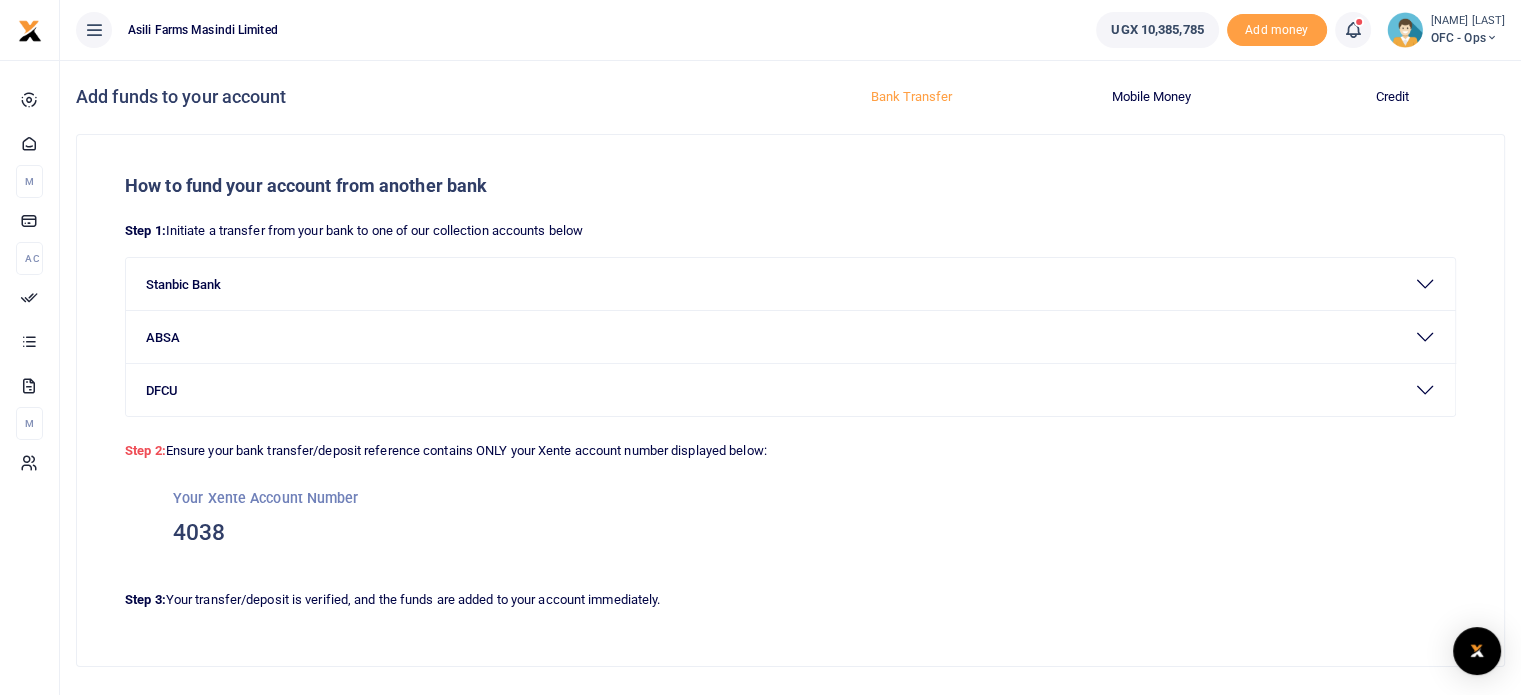click on "[FIRST] [LAST]" at bounding box center [1468, 21] 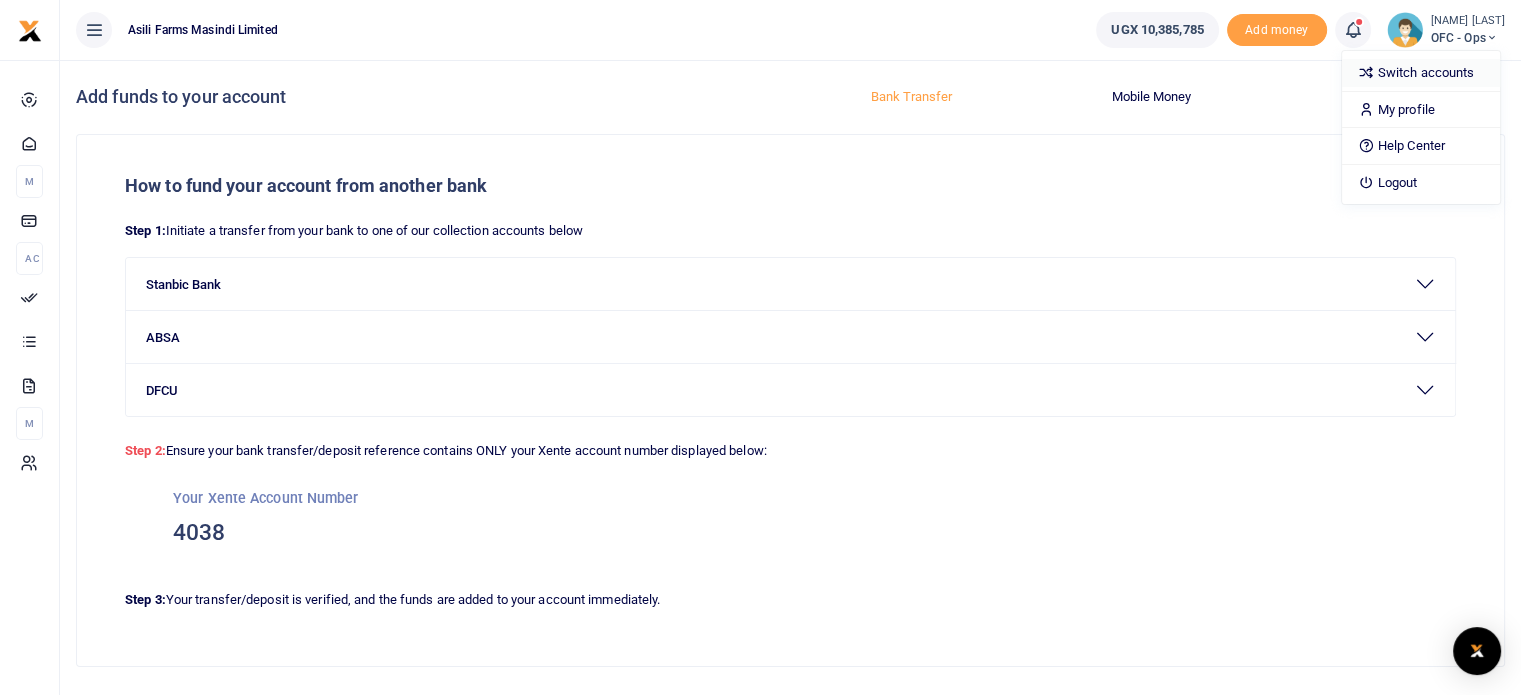 click on "Switch accounts" at bounding box center (1421, 73) 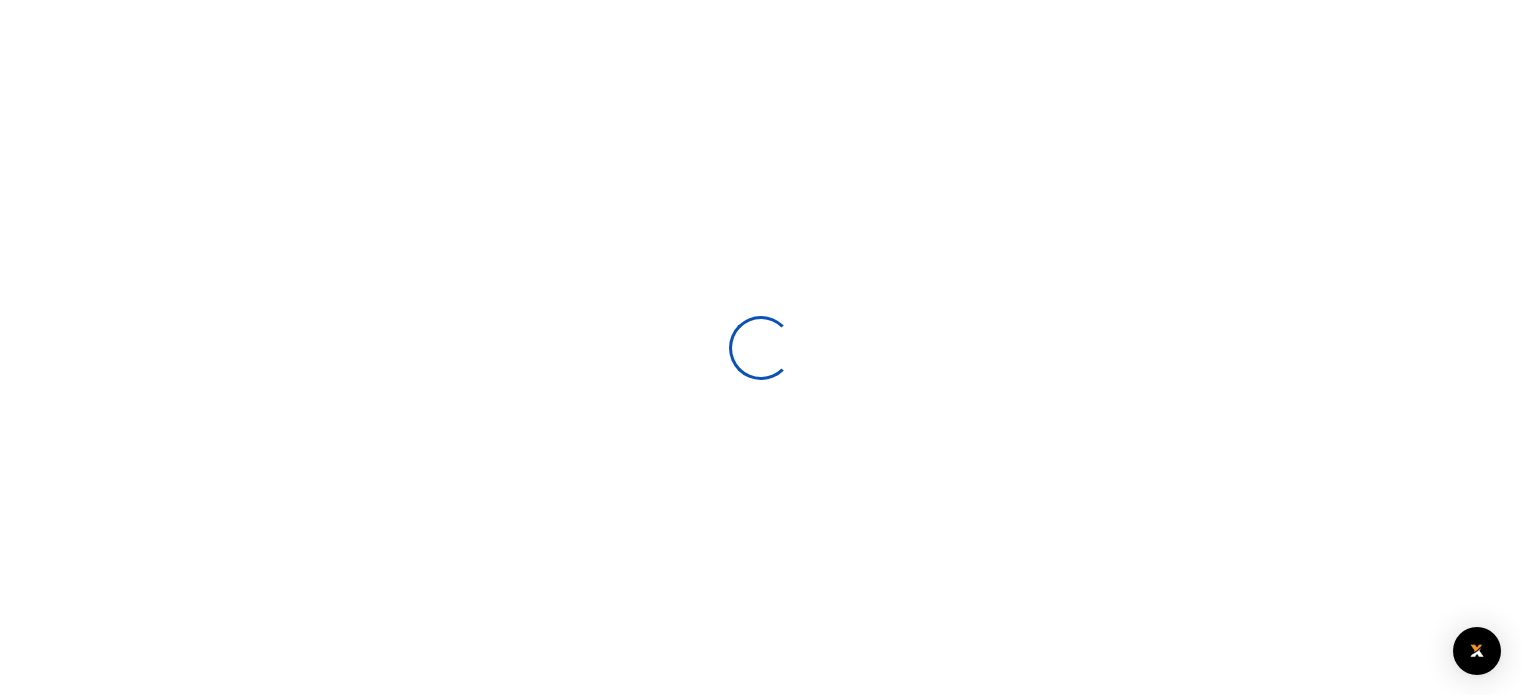 scroll, scrollTop: 0, scrollLeft: 0, axis: both 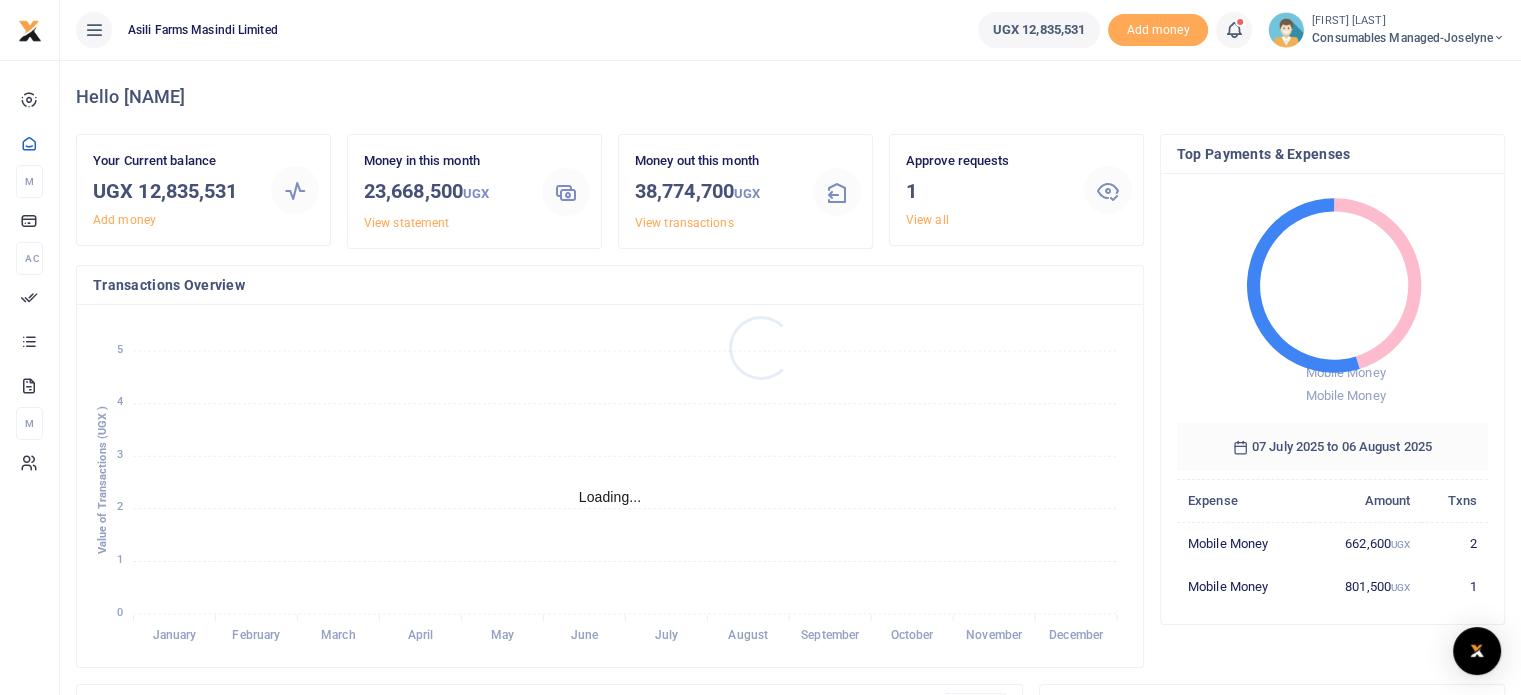click at bounding box center [760, 347] 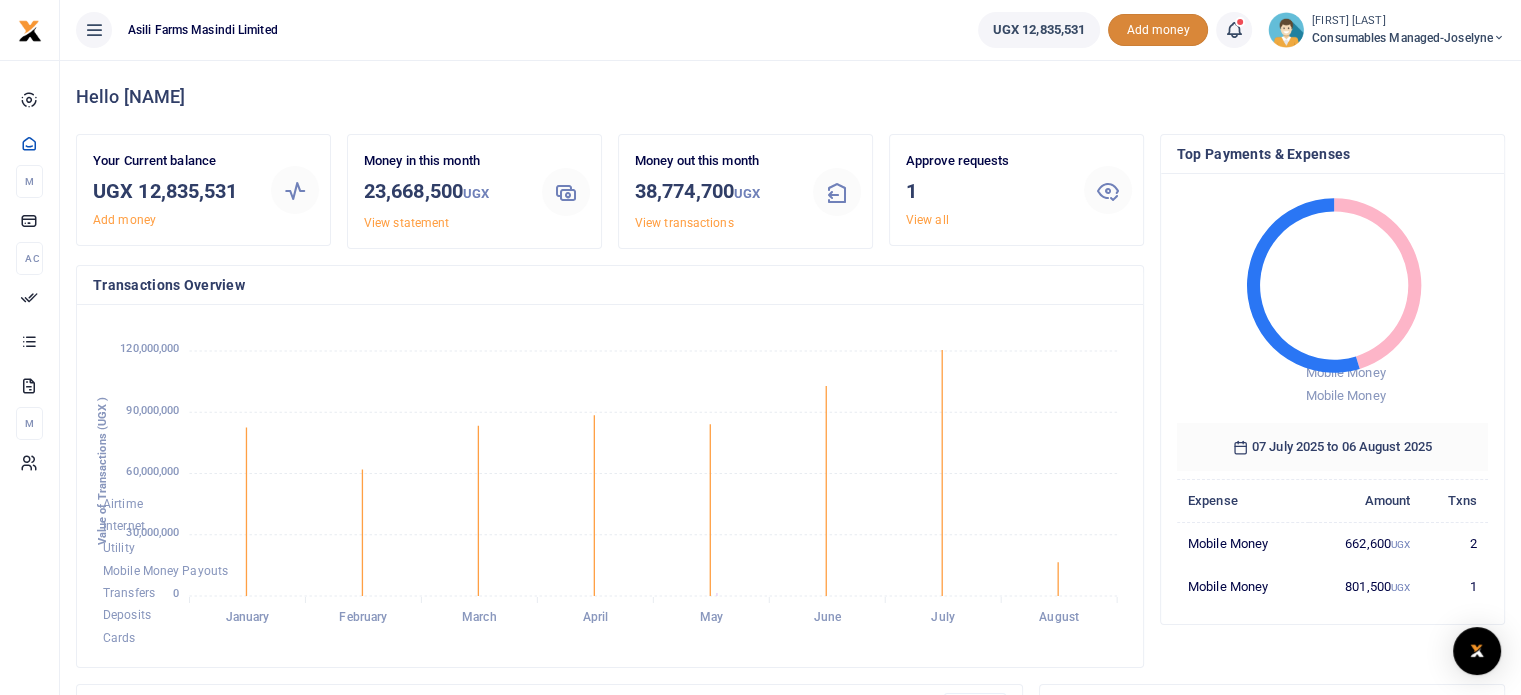 click on "Add money" at bounding box center (1158, 30) 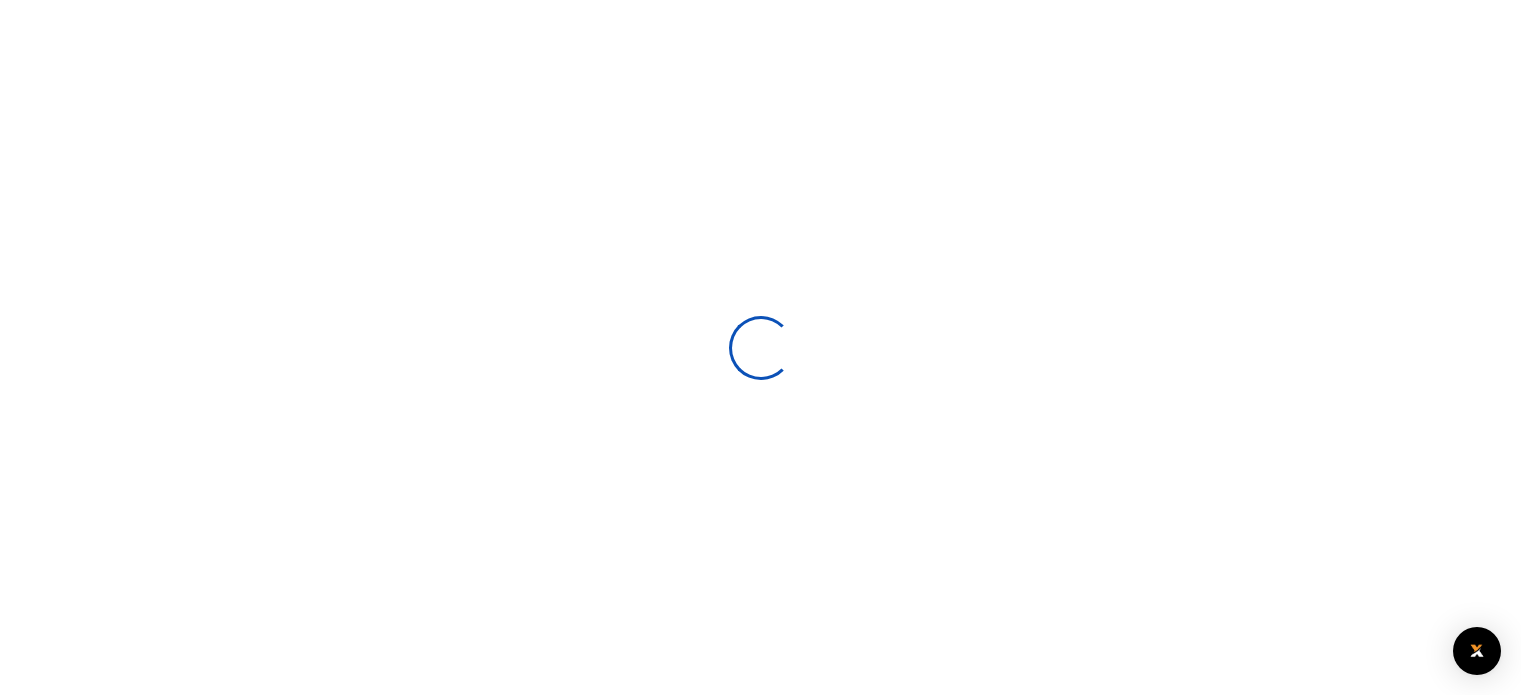 scroll, scrollTop: 0, scrollLeft: 0, axis: both 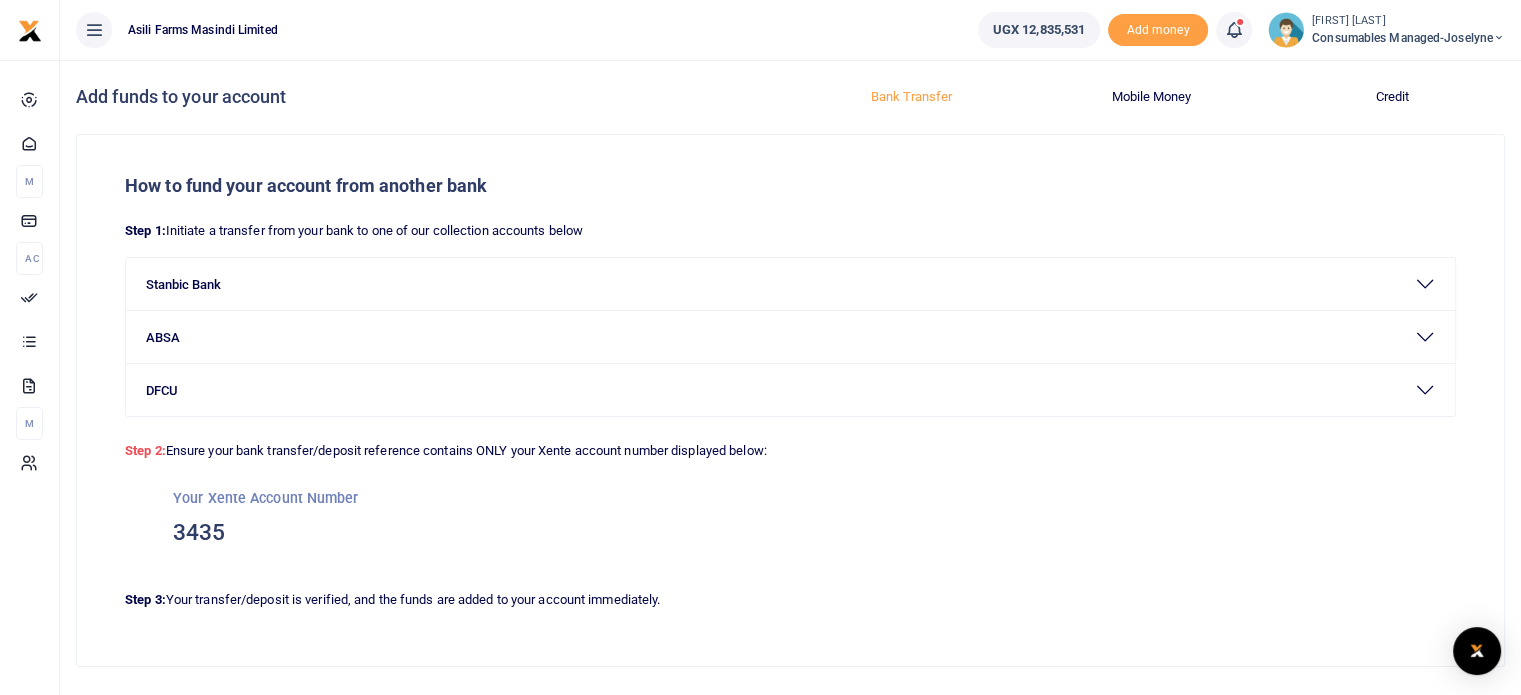 click on "Consumables managed-Joselyne" at bounding box center [1408, 38] 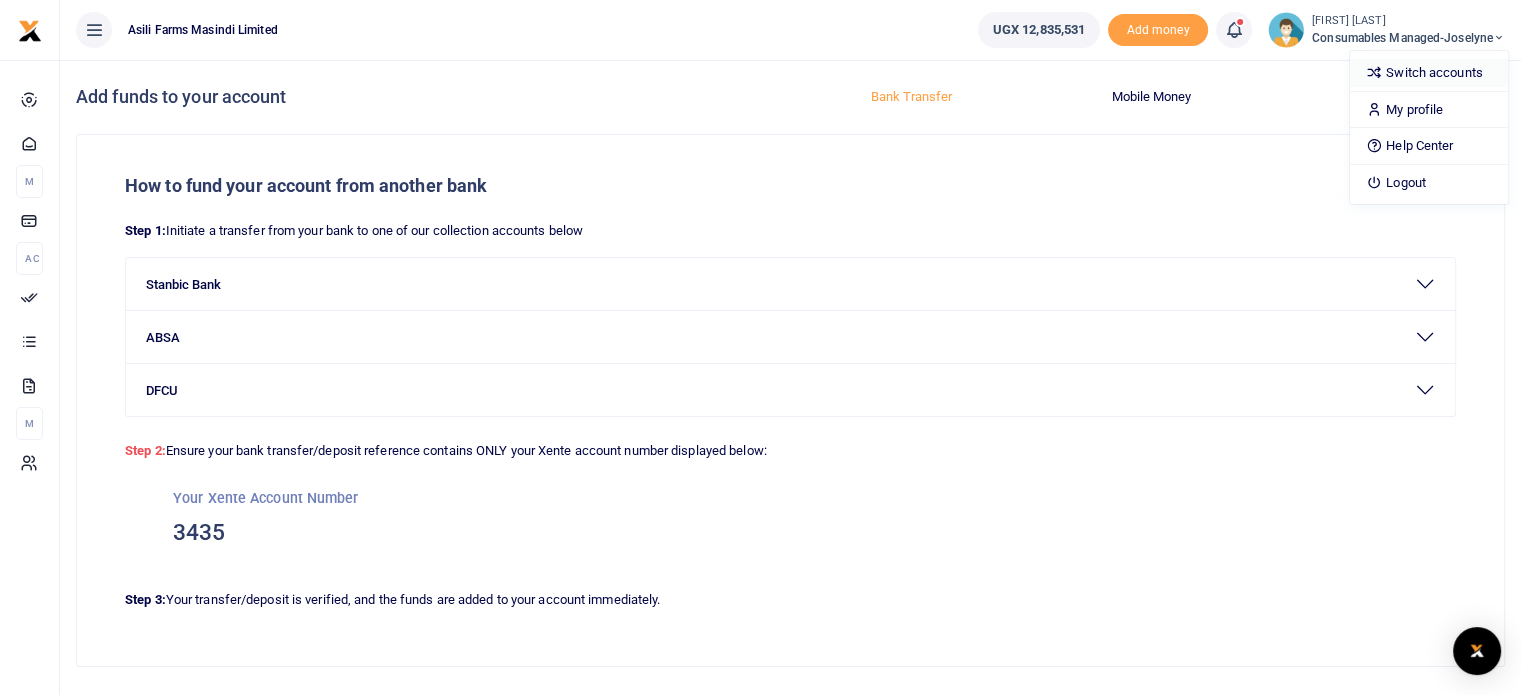 click on "Switch accounts" at bounding box center [1429, 73] 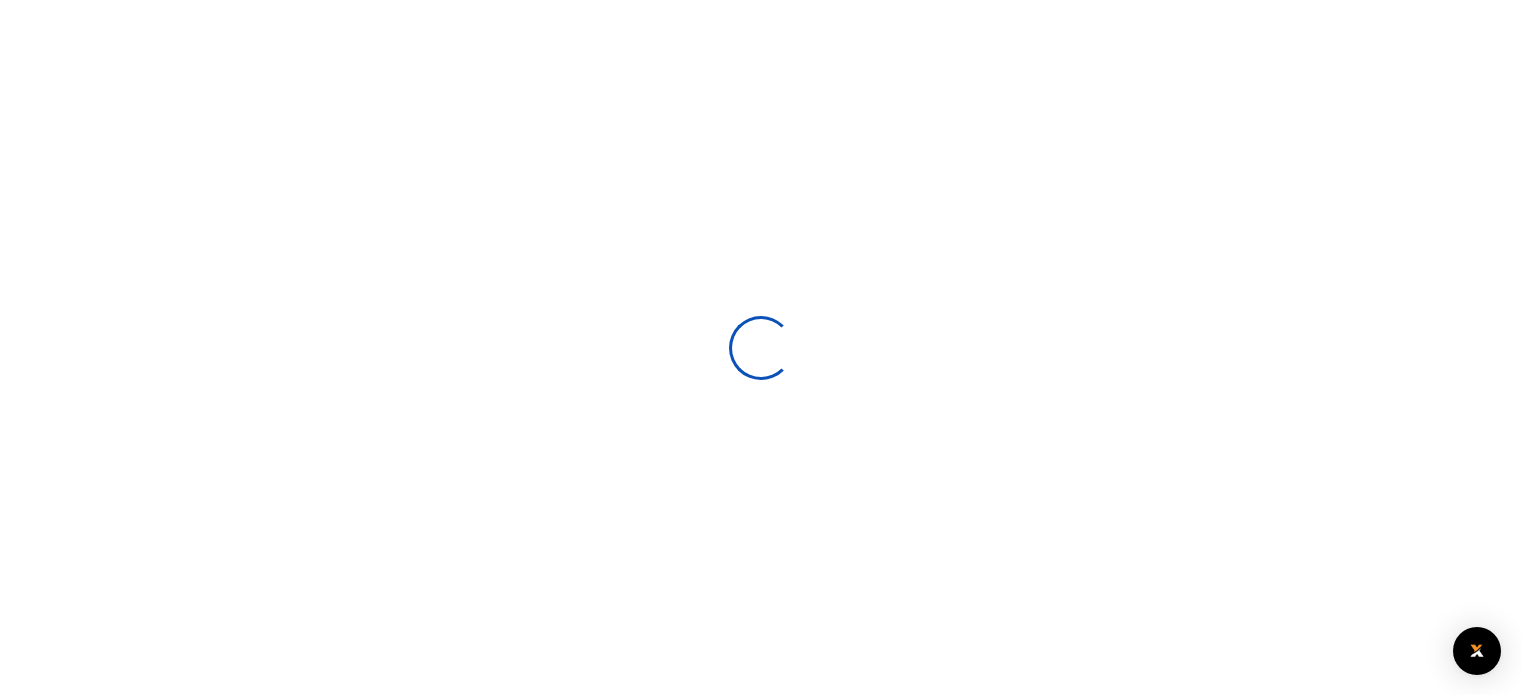 scroll, scrollTop: 0, scrollLeft: 0, axis: both 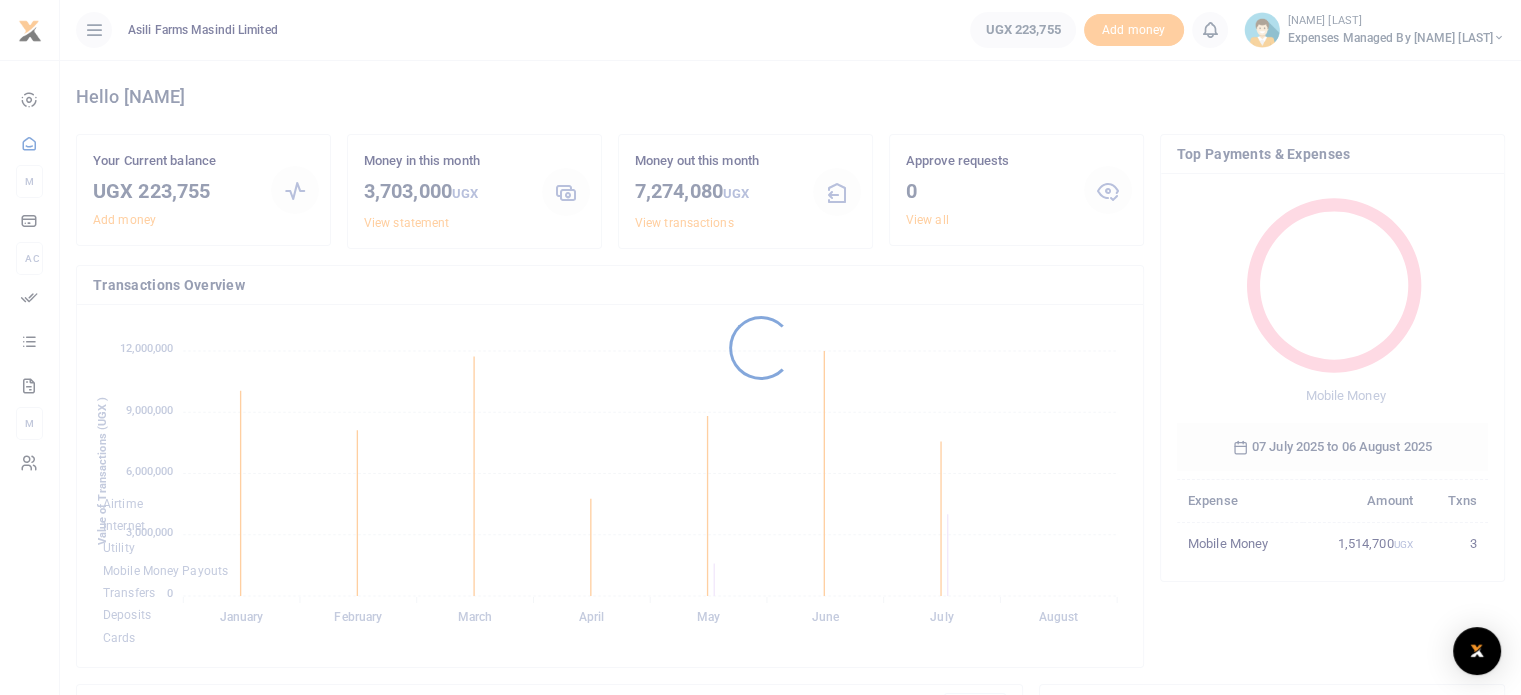 click at bounding box center (760, 347) 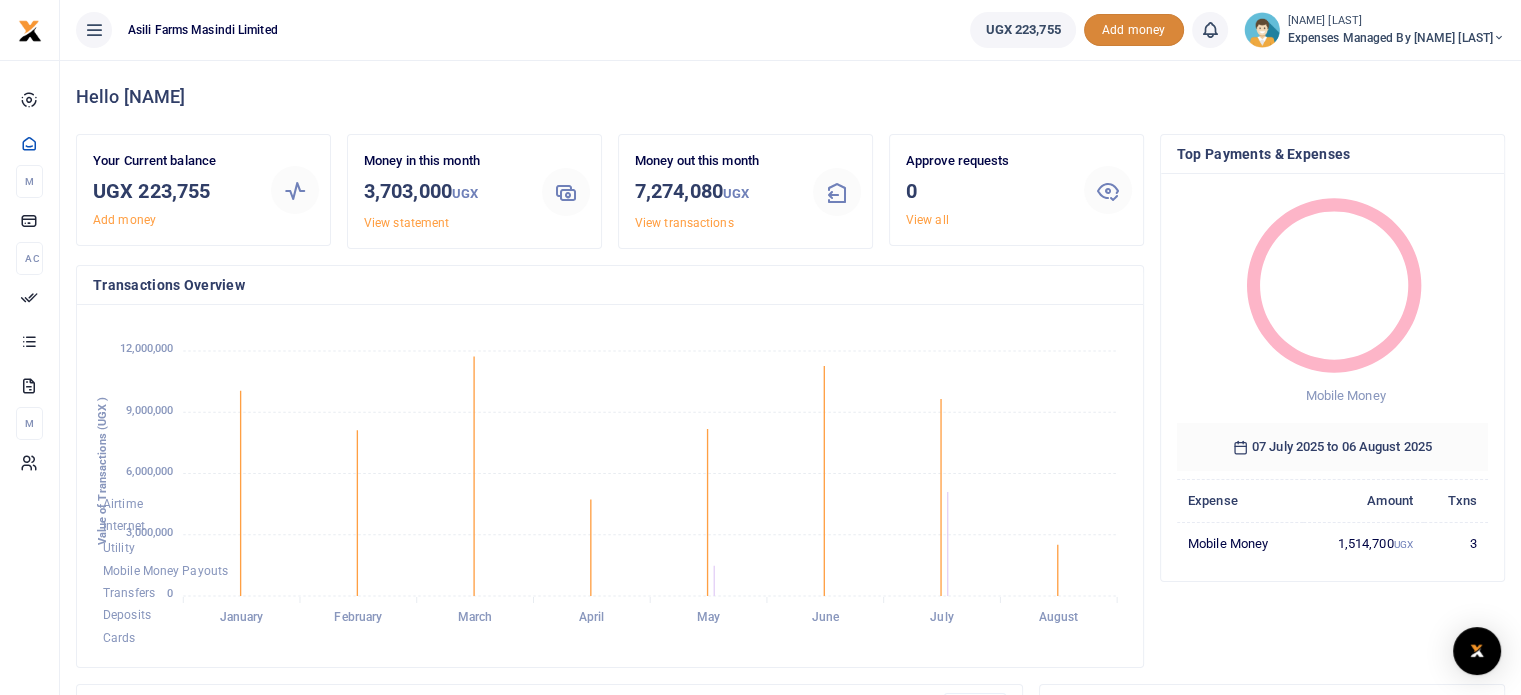 click on "Add money" at bounding box center [1134, 30] 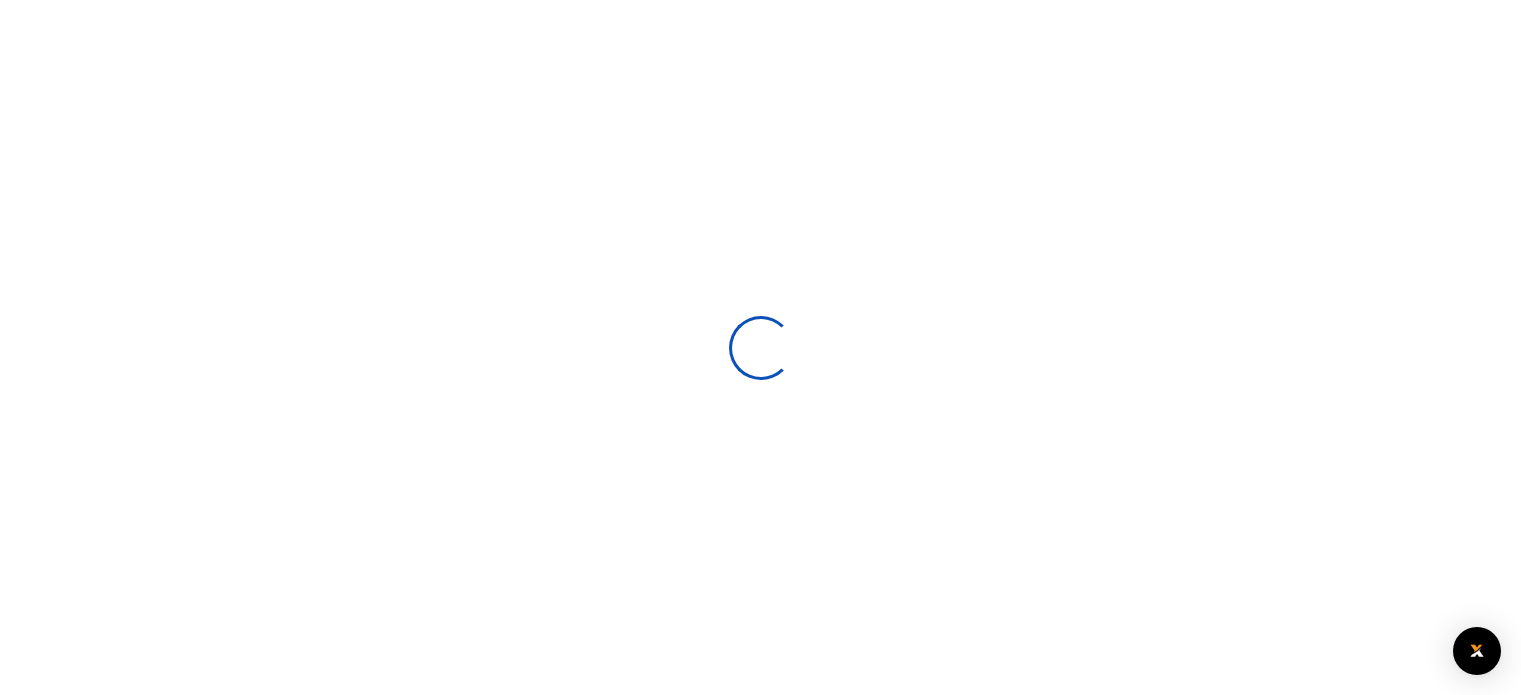 scroll, scrollTop: 0, scrollLeft: 0, axis: both 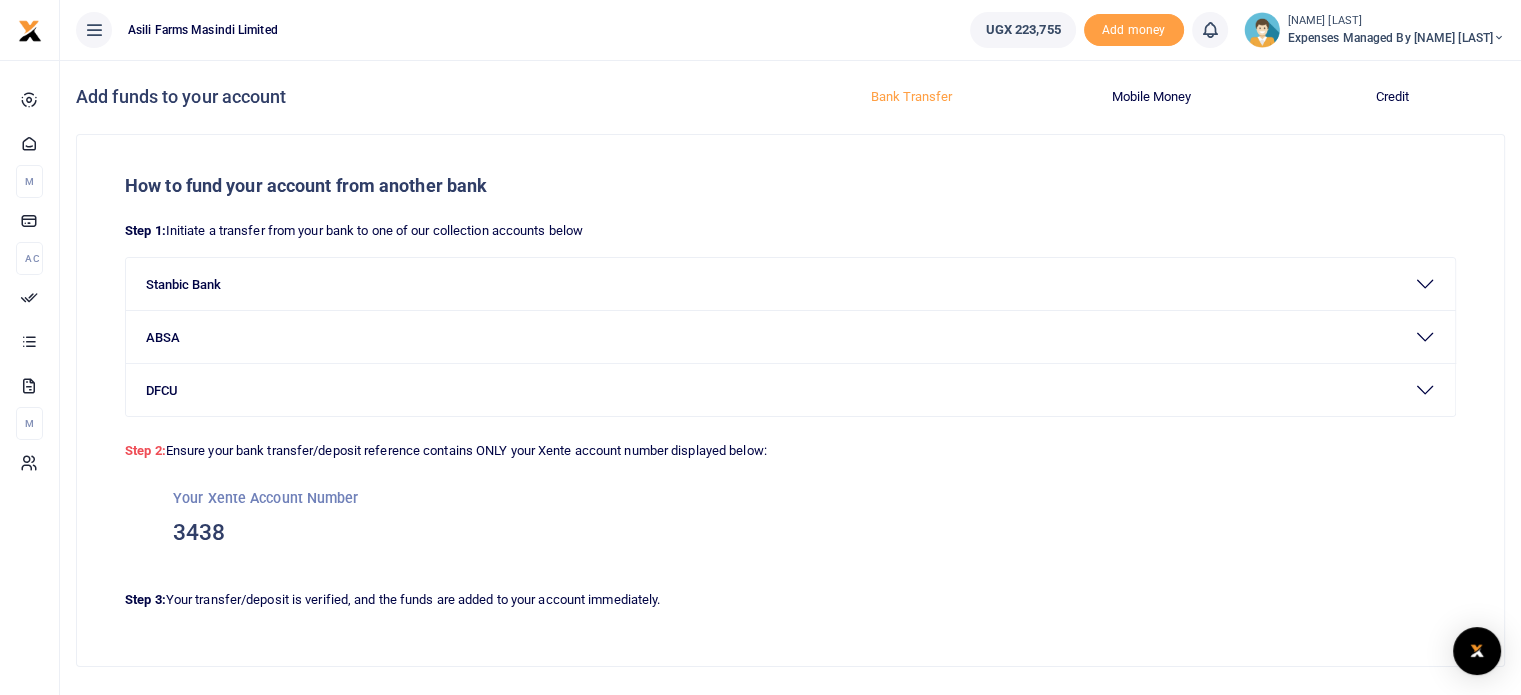 click on "Expenses Managed by [NAME] [LAST]" at bounding box center [1396, 38] 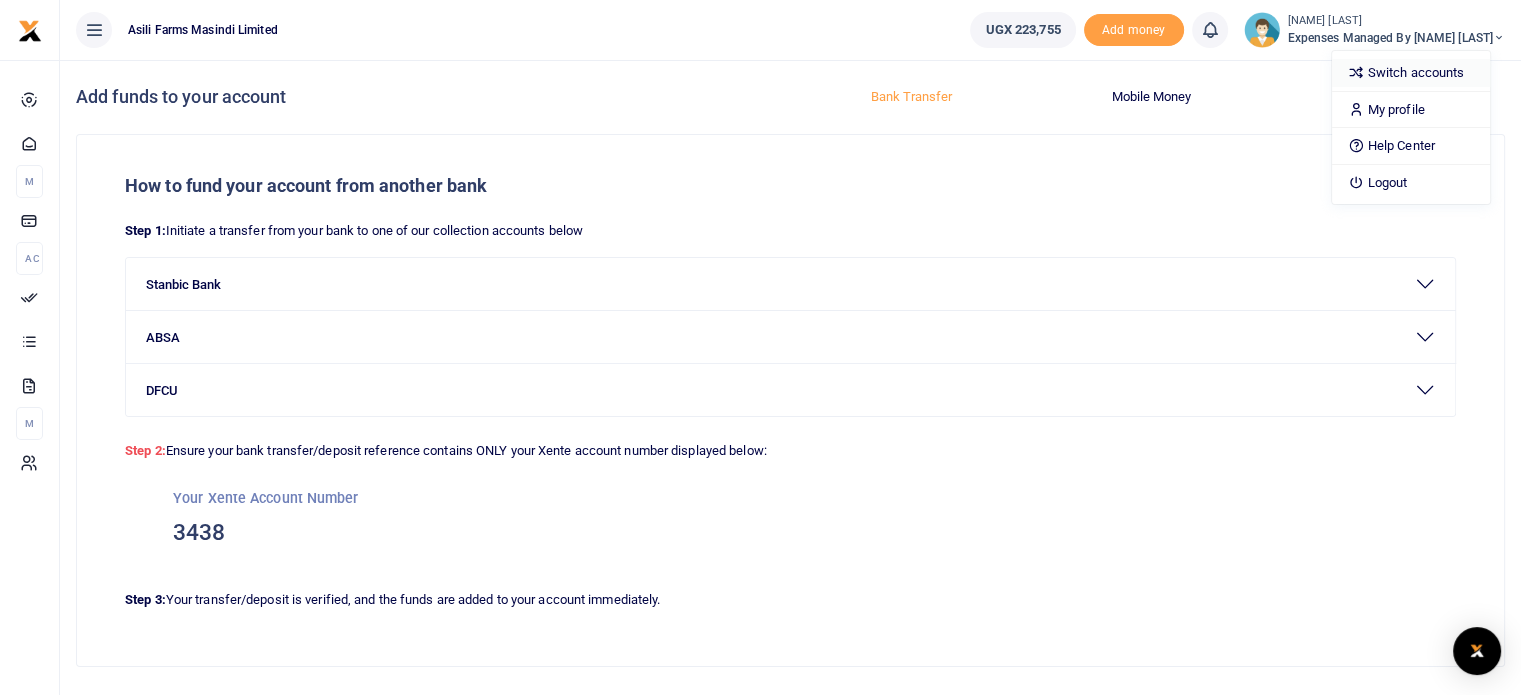 click on "Switch accounts" at bounding box center [1411, 73] 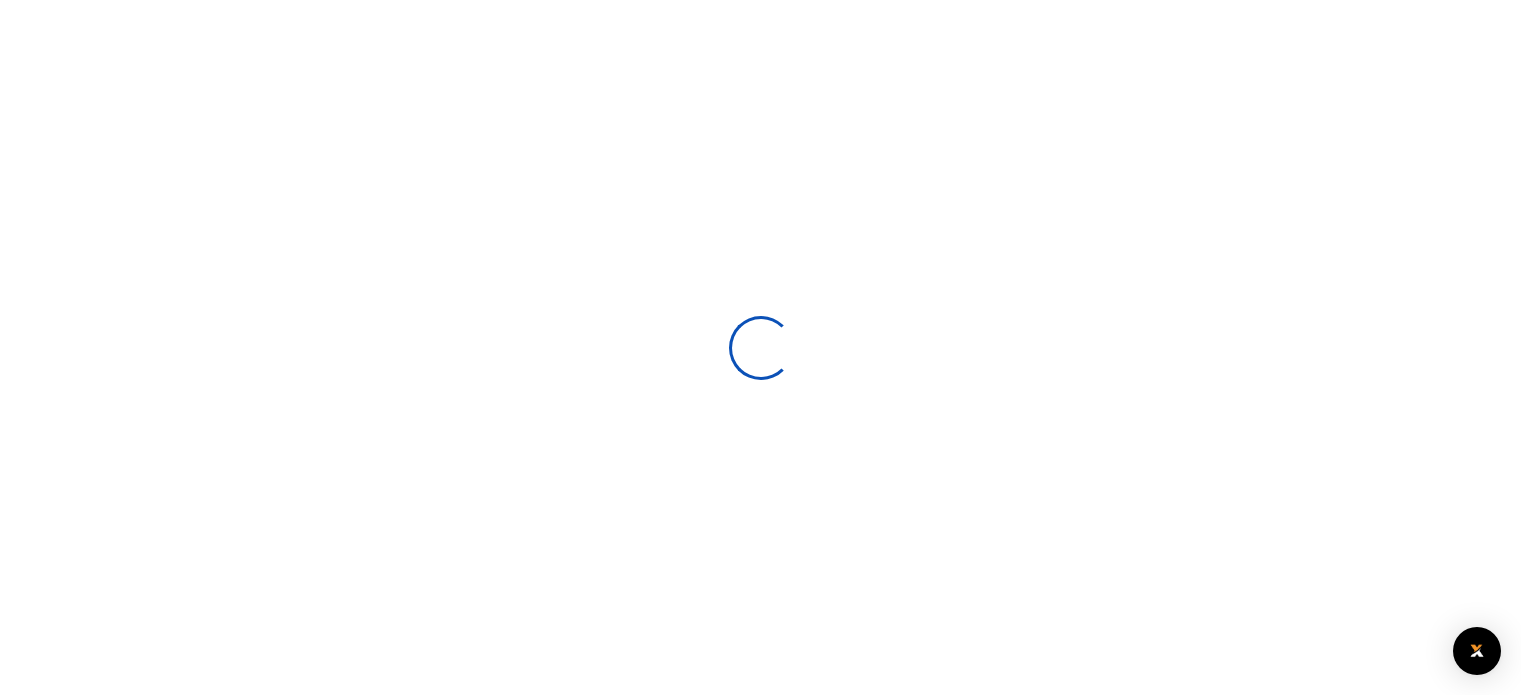 scroll, scrollTop: 0, scrollLeft: 0, axis: both 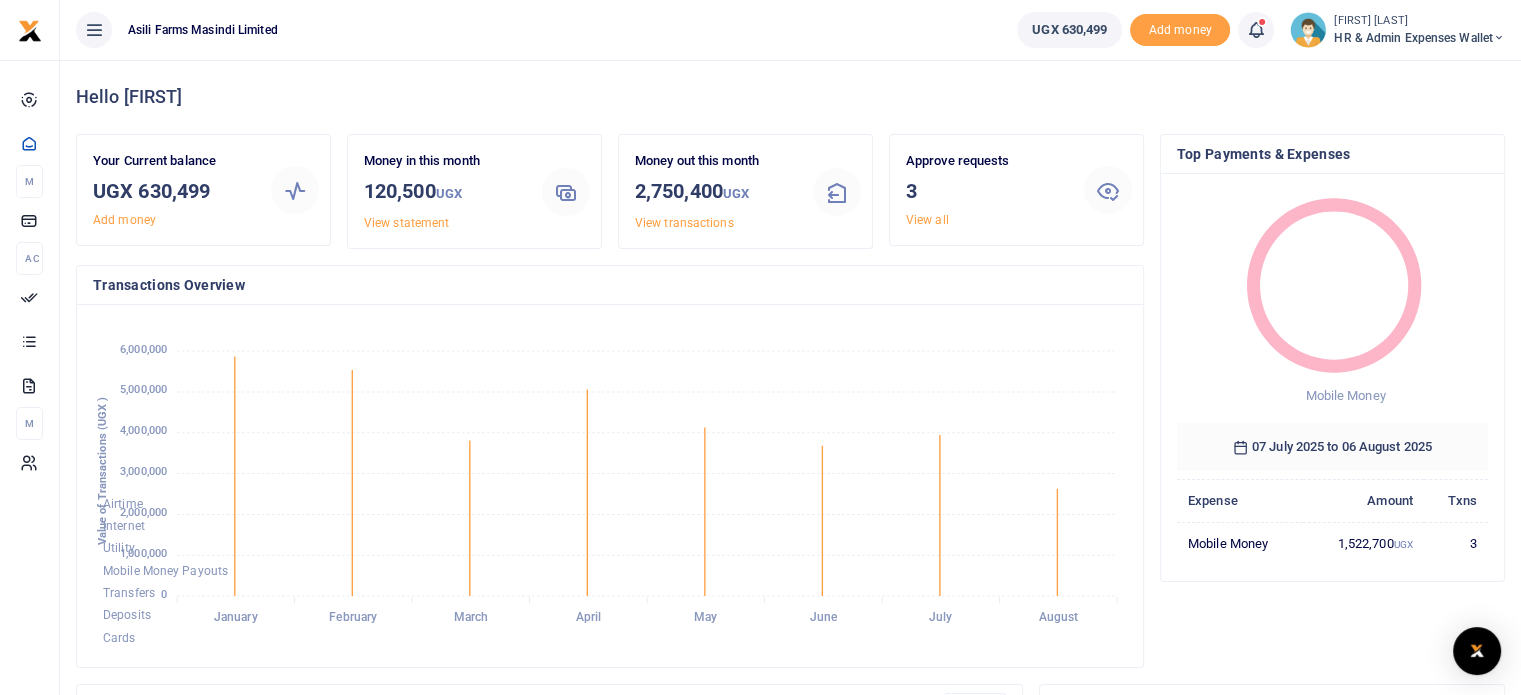click on "HR & Admin Expenses Wallet" at bounding box center [1419, 38] 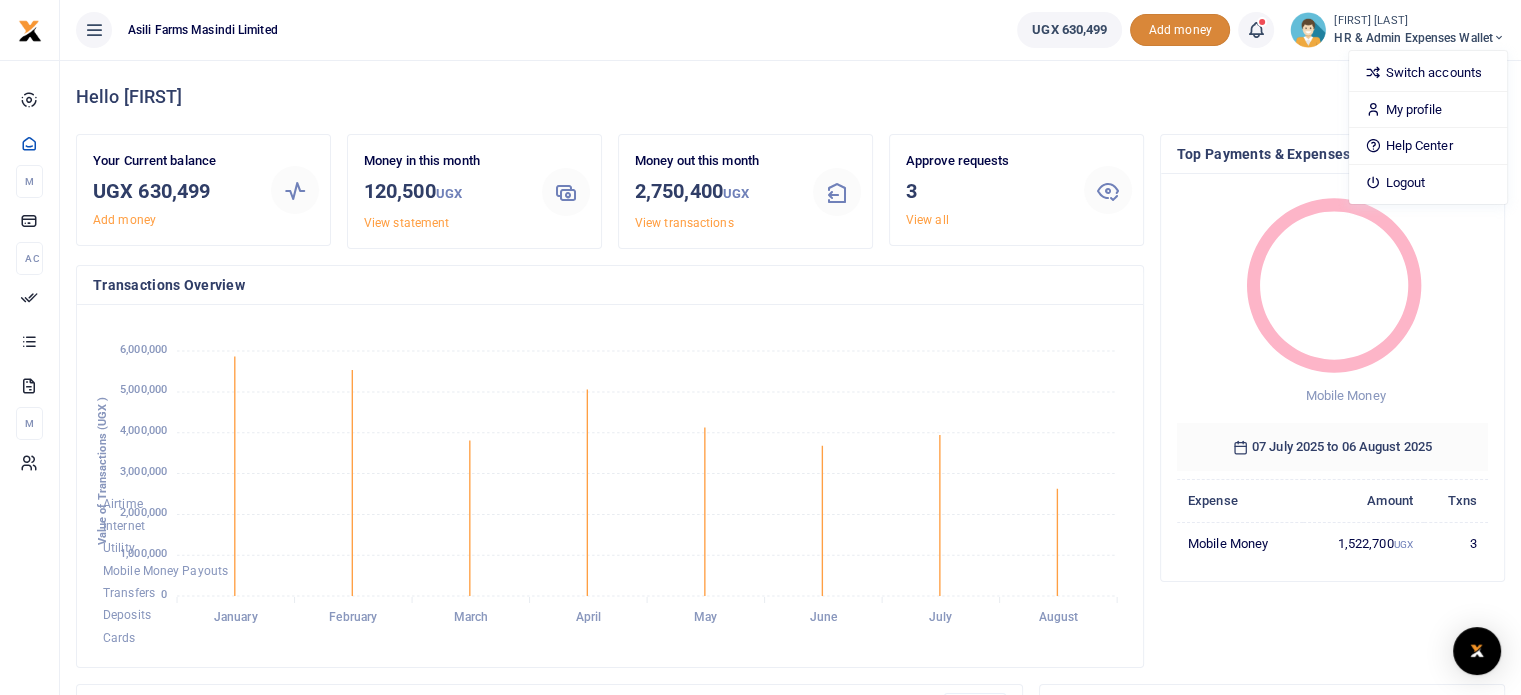 click on "Add money" at bounding box center (1180, 30) 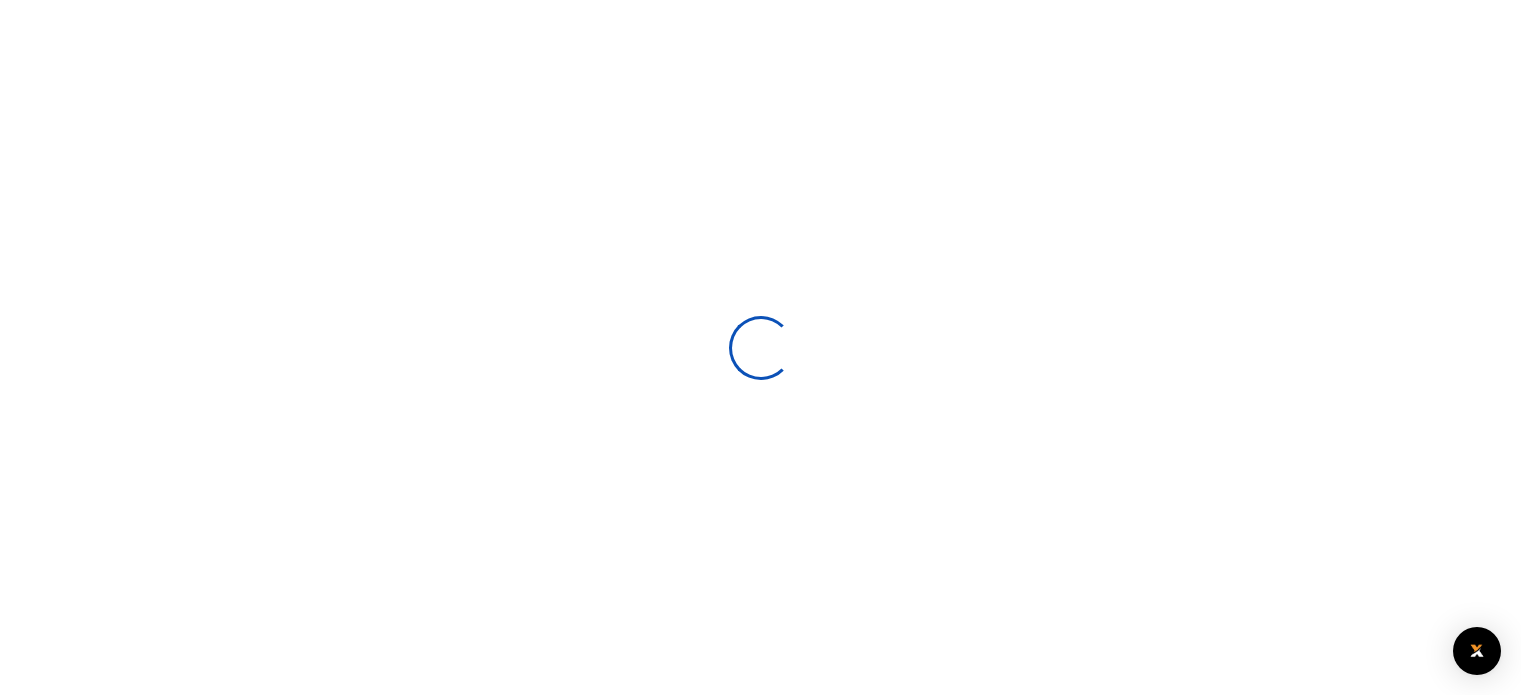 scroll, scrollTop: 0, scrollLeft: 0, axis: both 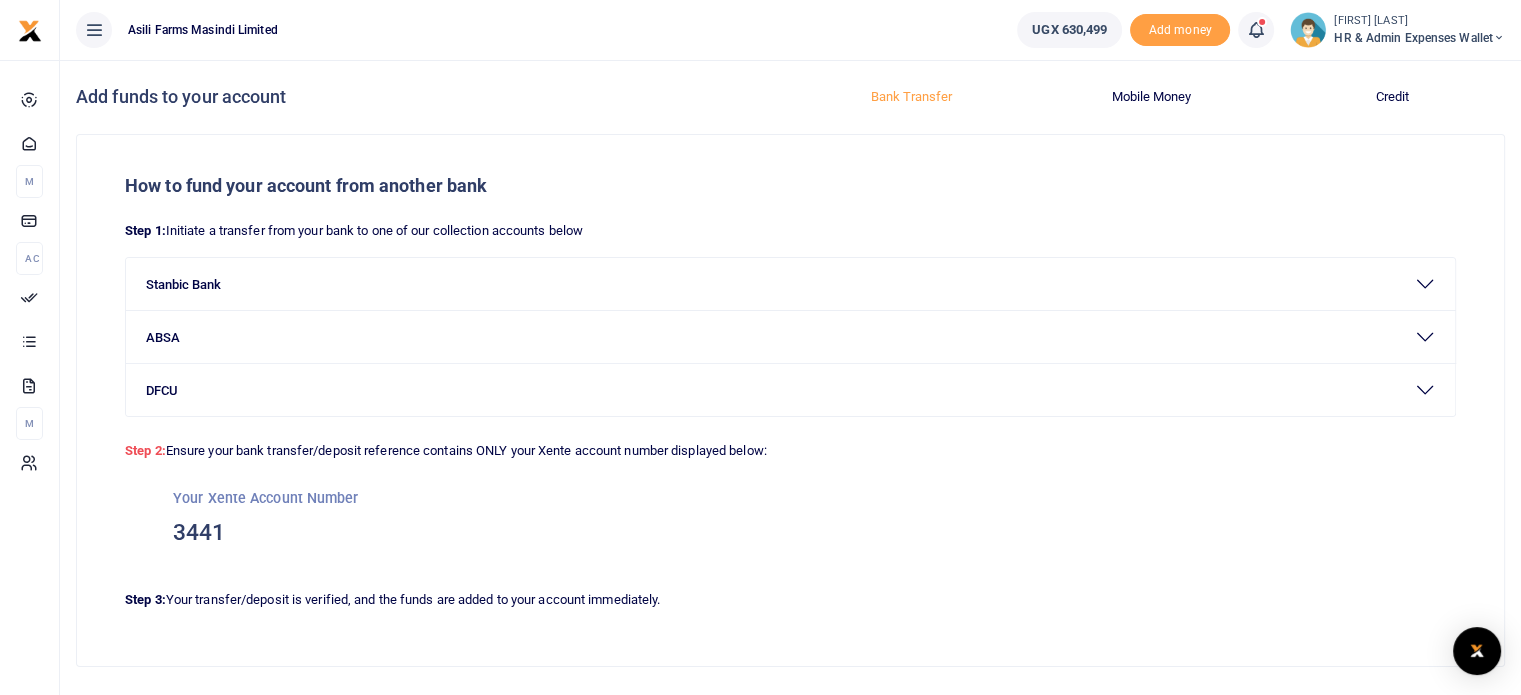 click on "HR & Admin Expenses Wallet" at bounding box center (1419, 38) 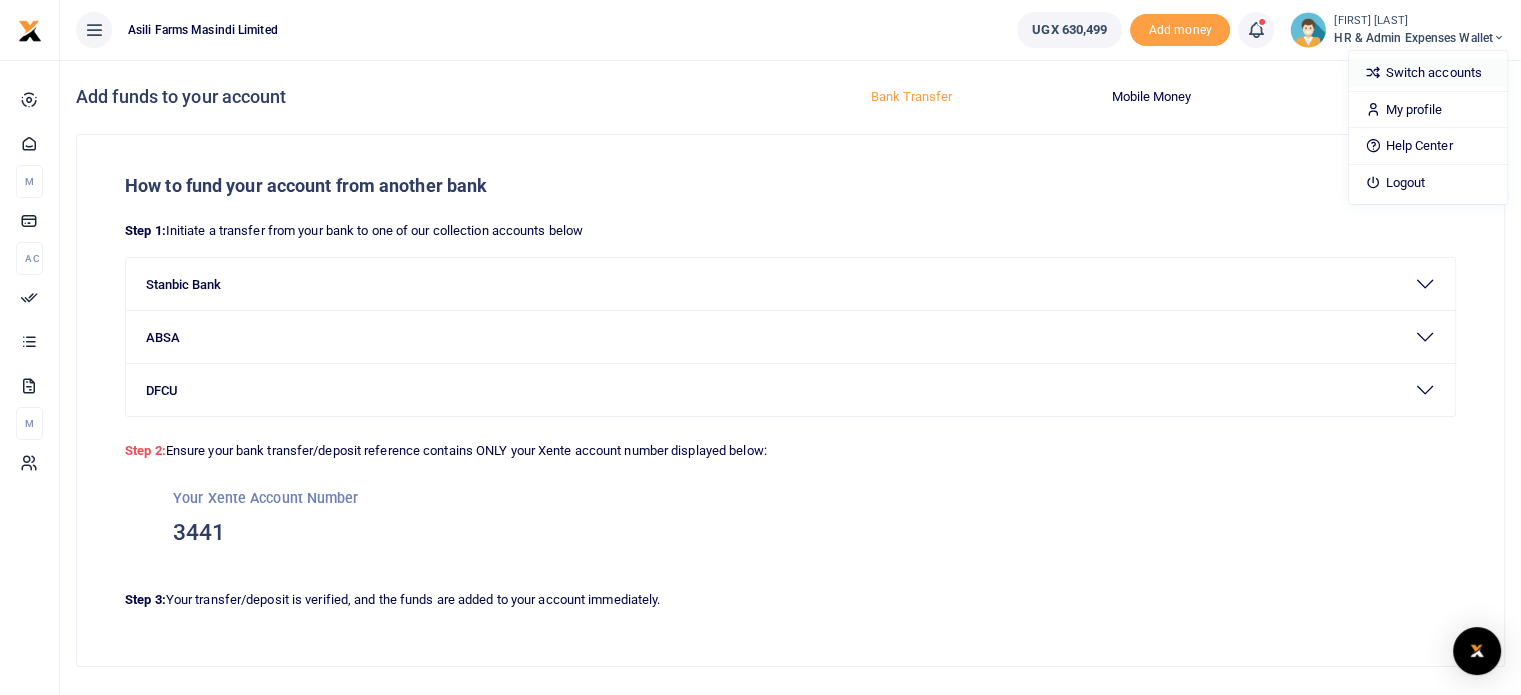 click on "Switch accounts" at bounding box center [1428, 73] 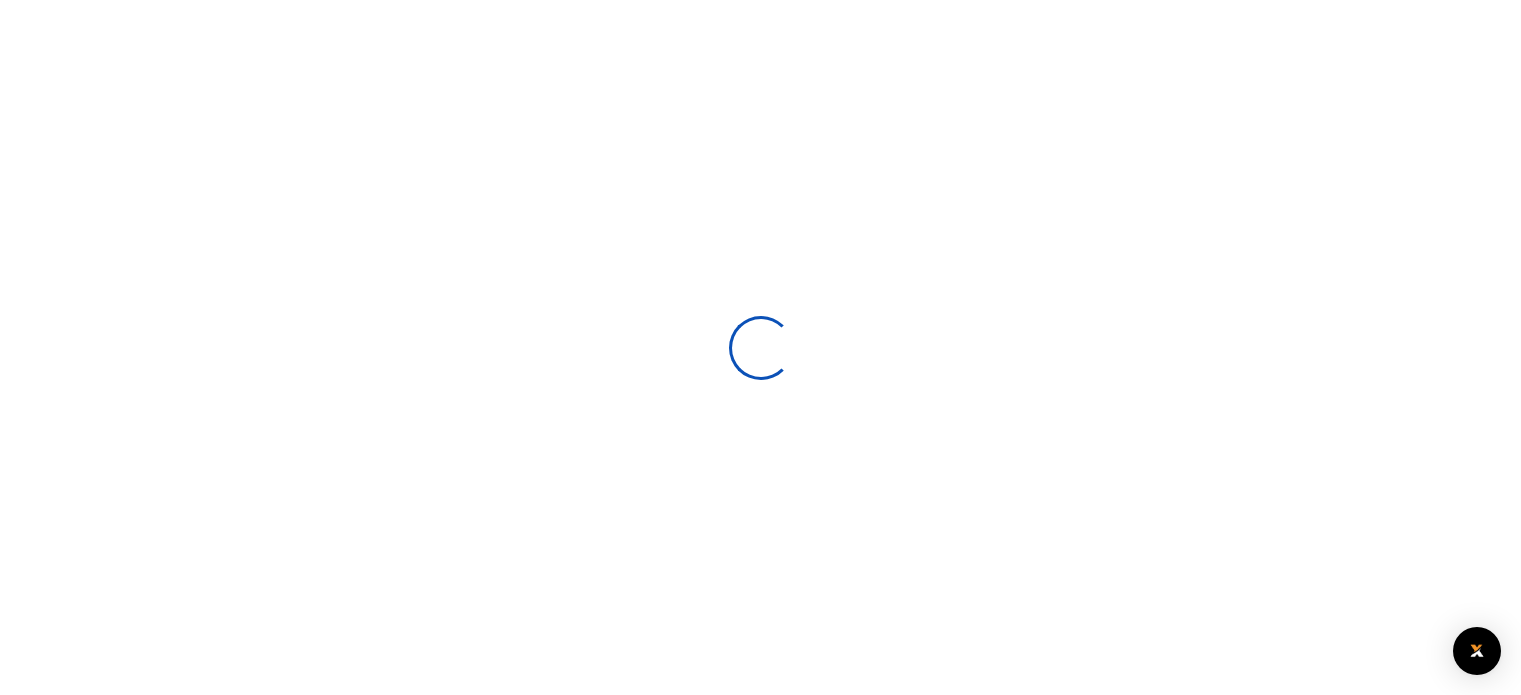 scroll, scrollTop: 0, scrollLeft: 0, axis: both 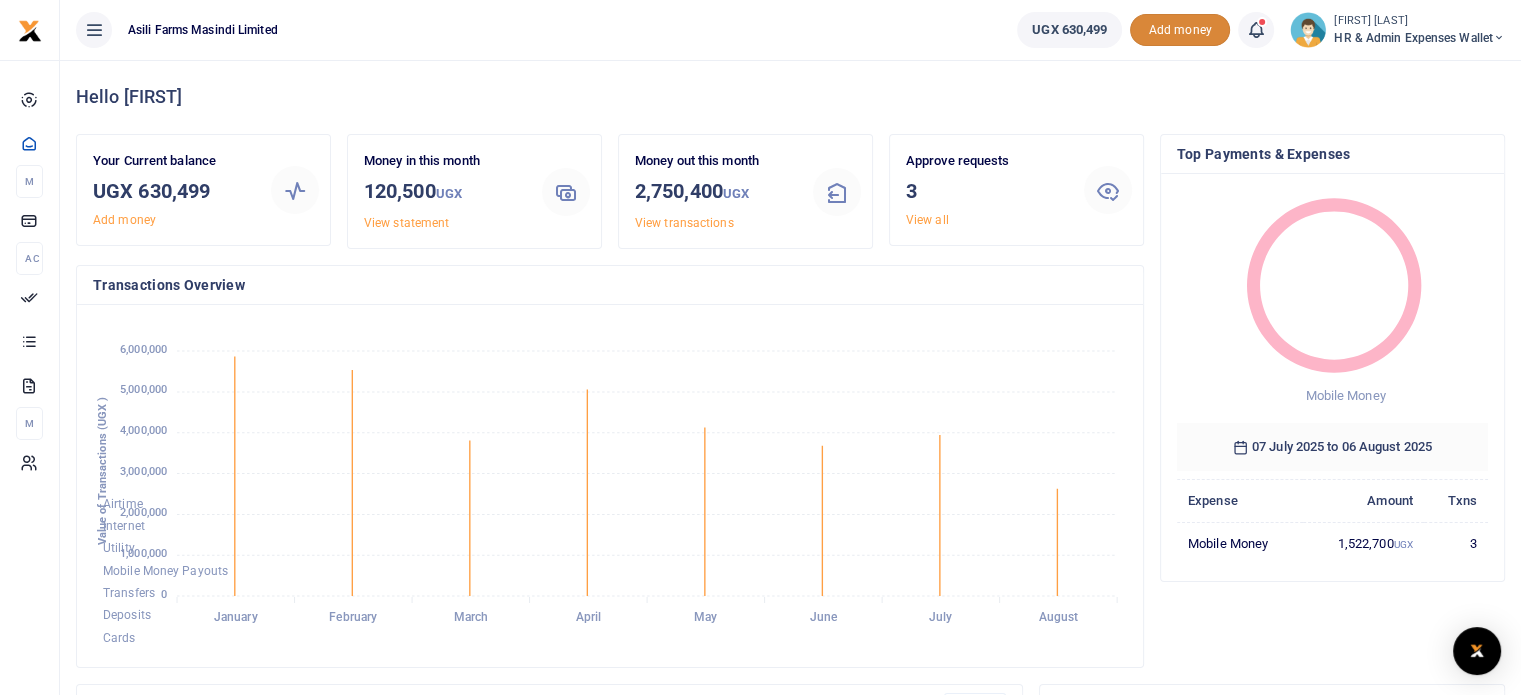 click on "Add money" at bounding box center (1180, 30) 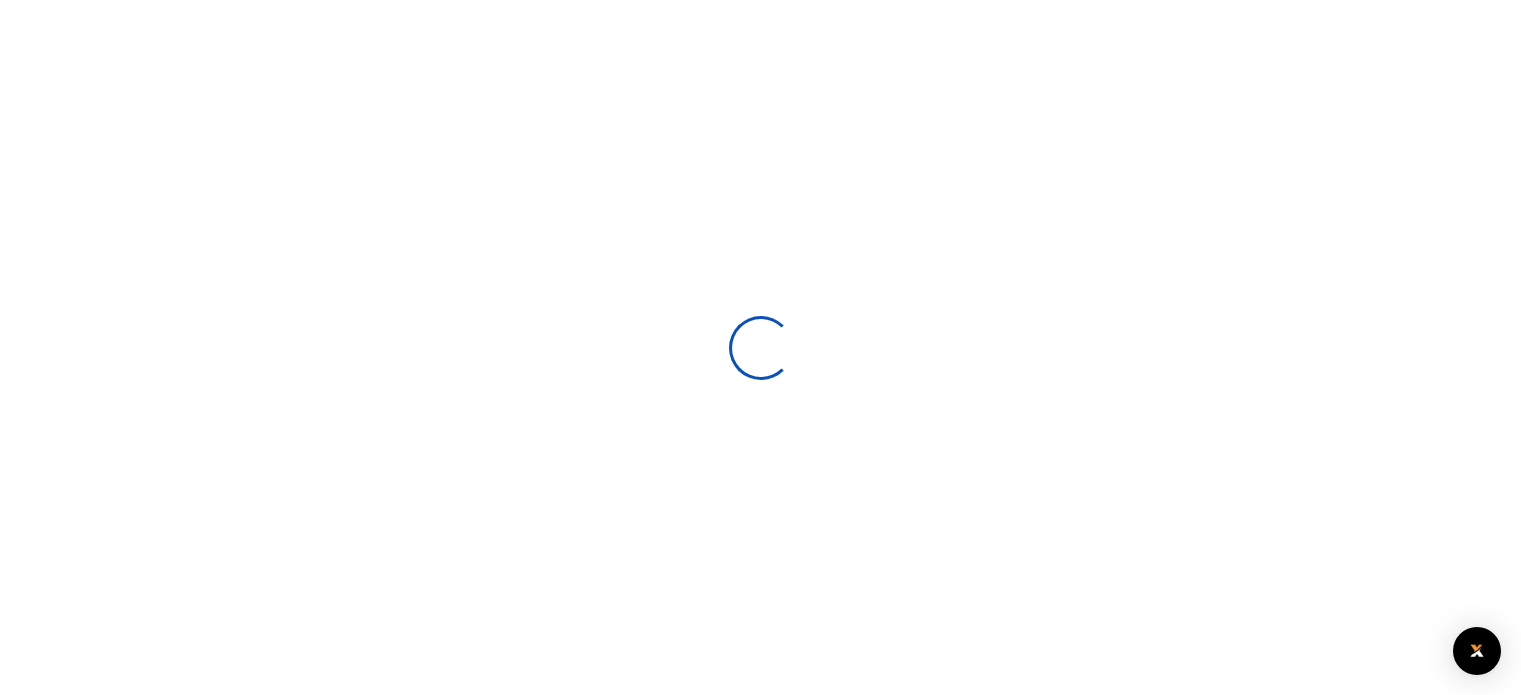 scroll, scrollTop: 0, scrollLeft: 0, axis: both 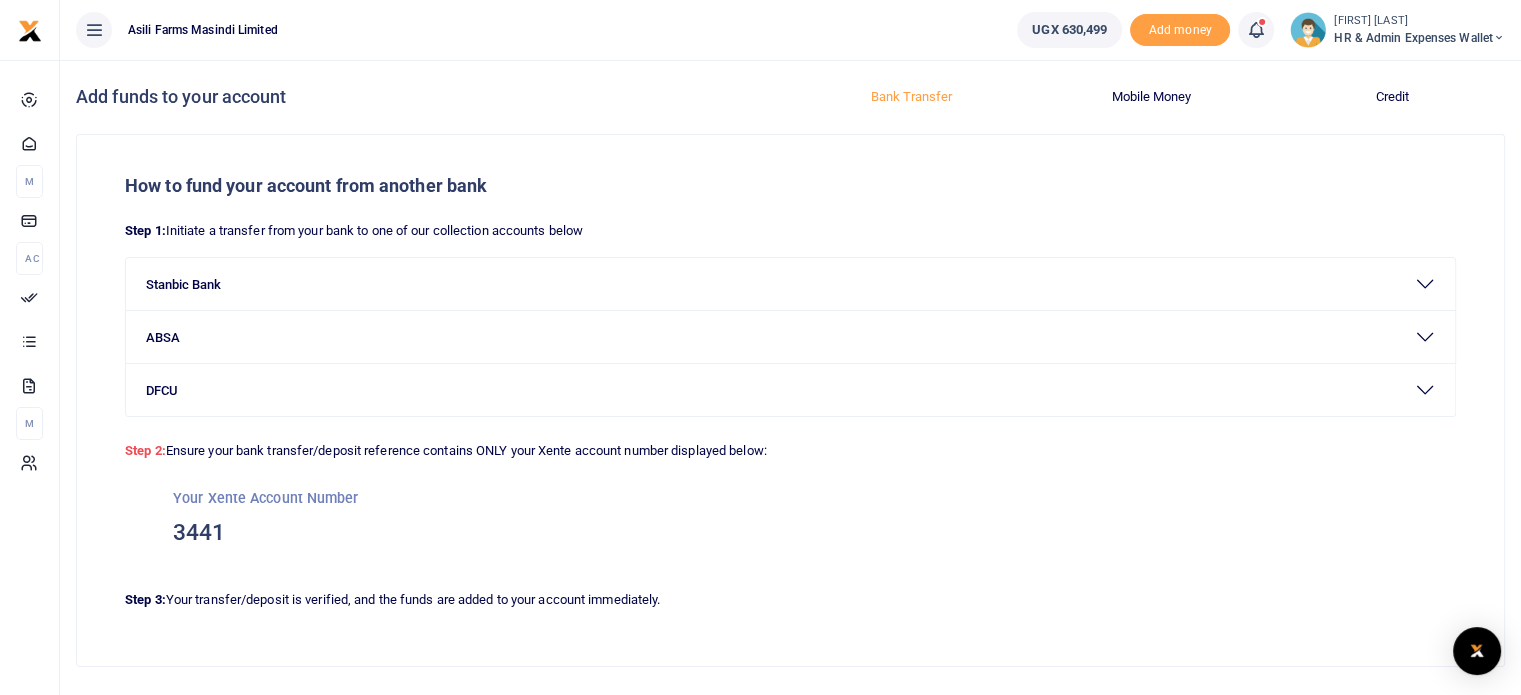 click on "HR & Admin Expenses Wallet" at bounding box center [1419, 38] 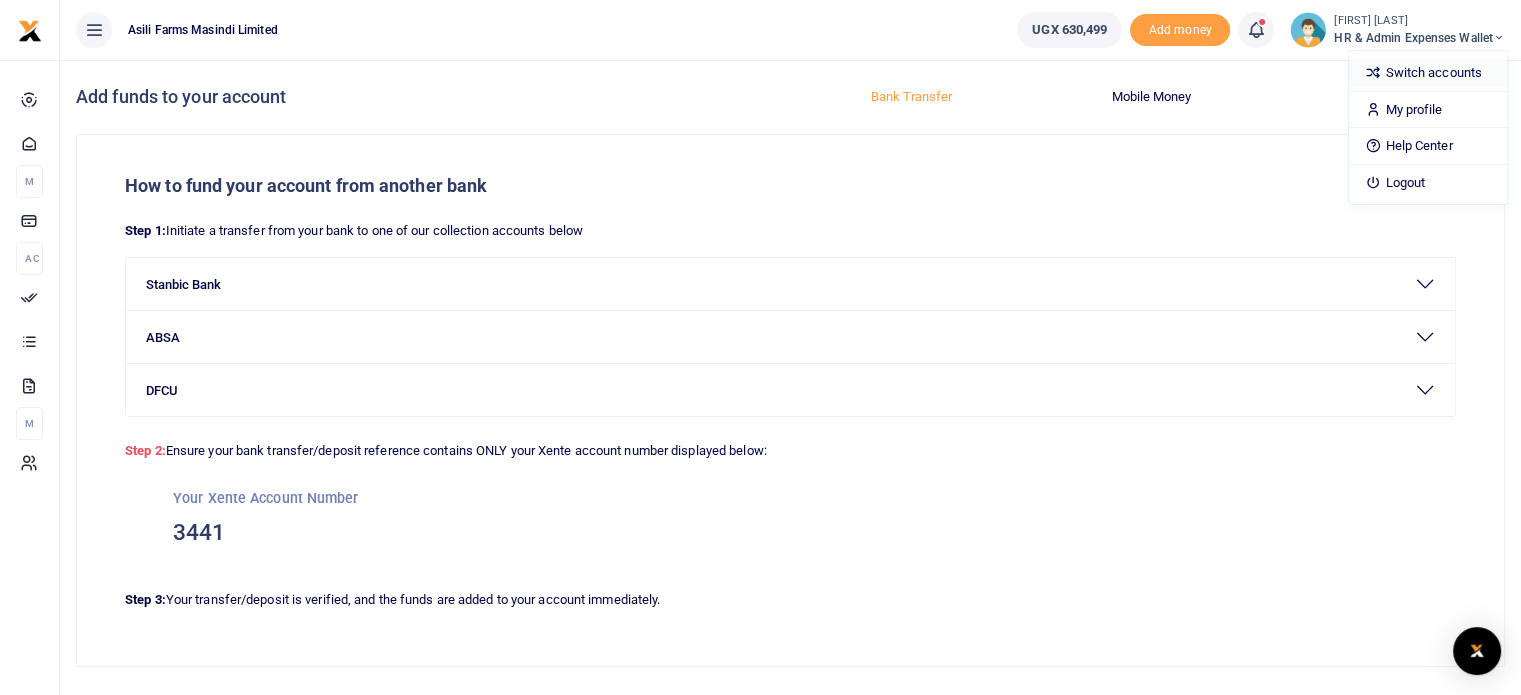 click on "Switch accounts" at bounding box center (1428, 73) 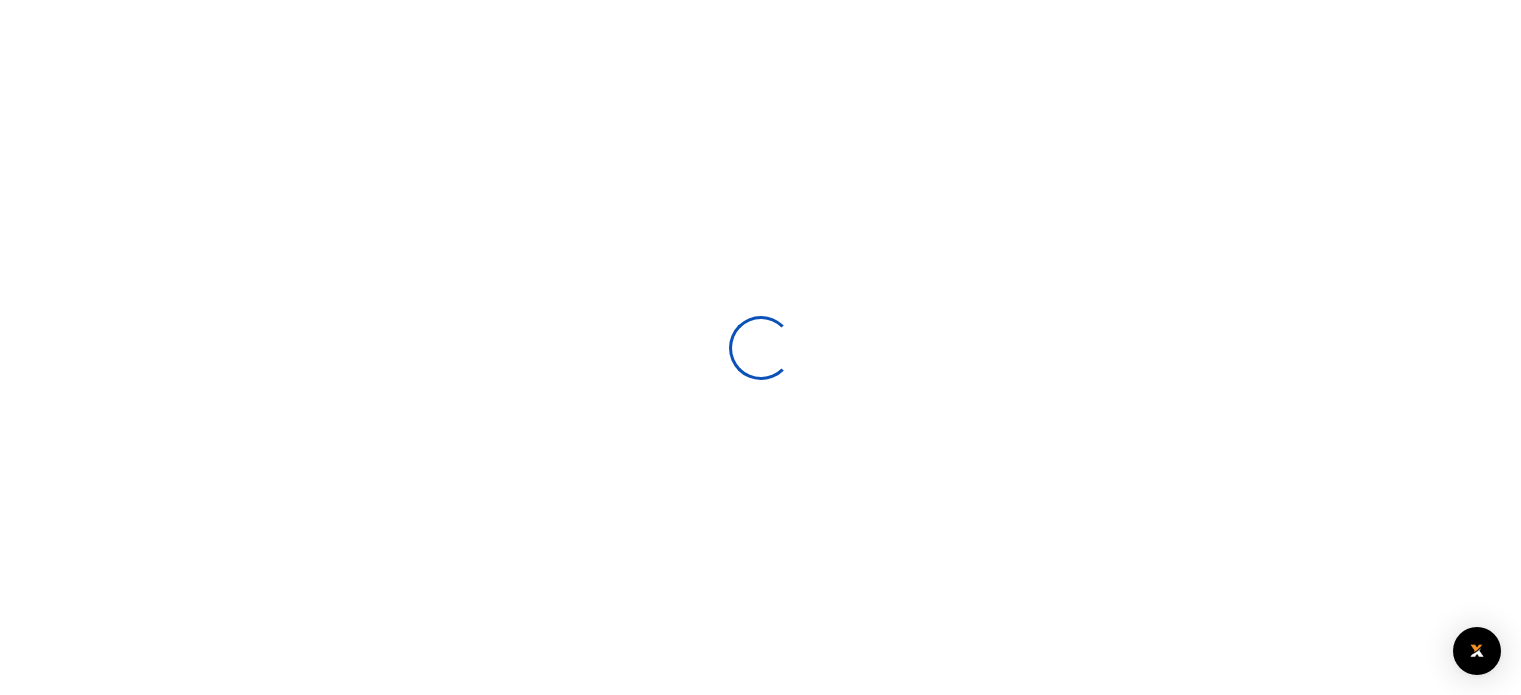 scroll, scrollTop: 0, scrollLeft: 0, axis: both 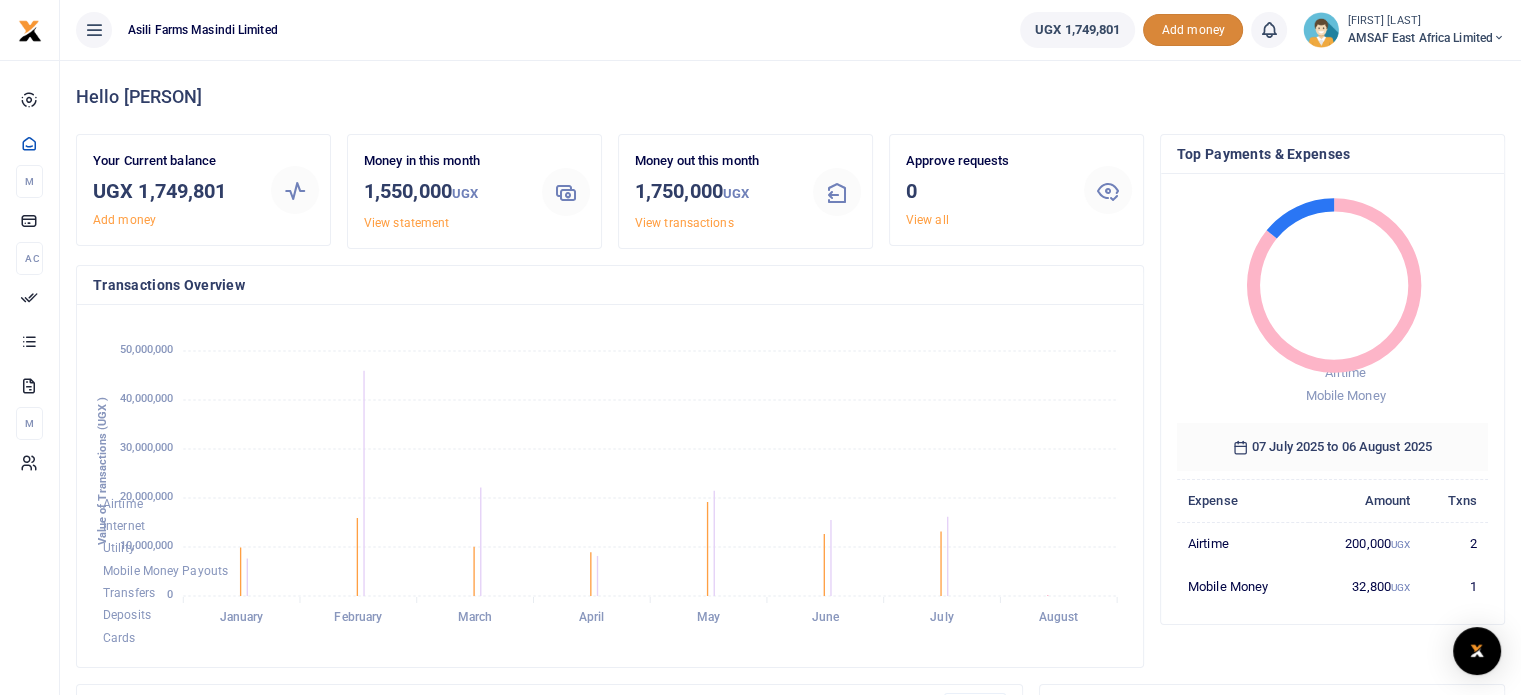 click on "Add money" at bounding box center (1193, 30) 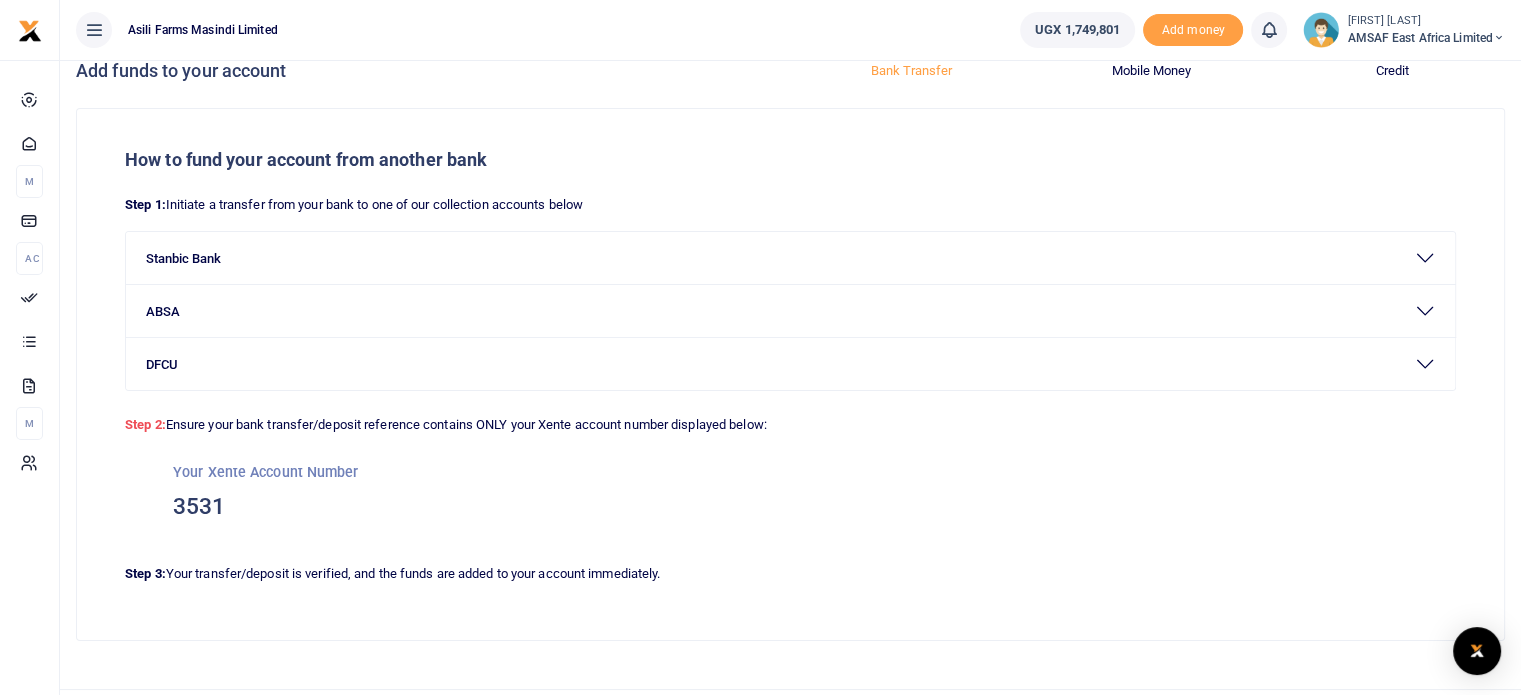 scroll, scrollTop: 71, scrollLeft: 0, axis: vertical 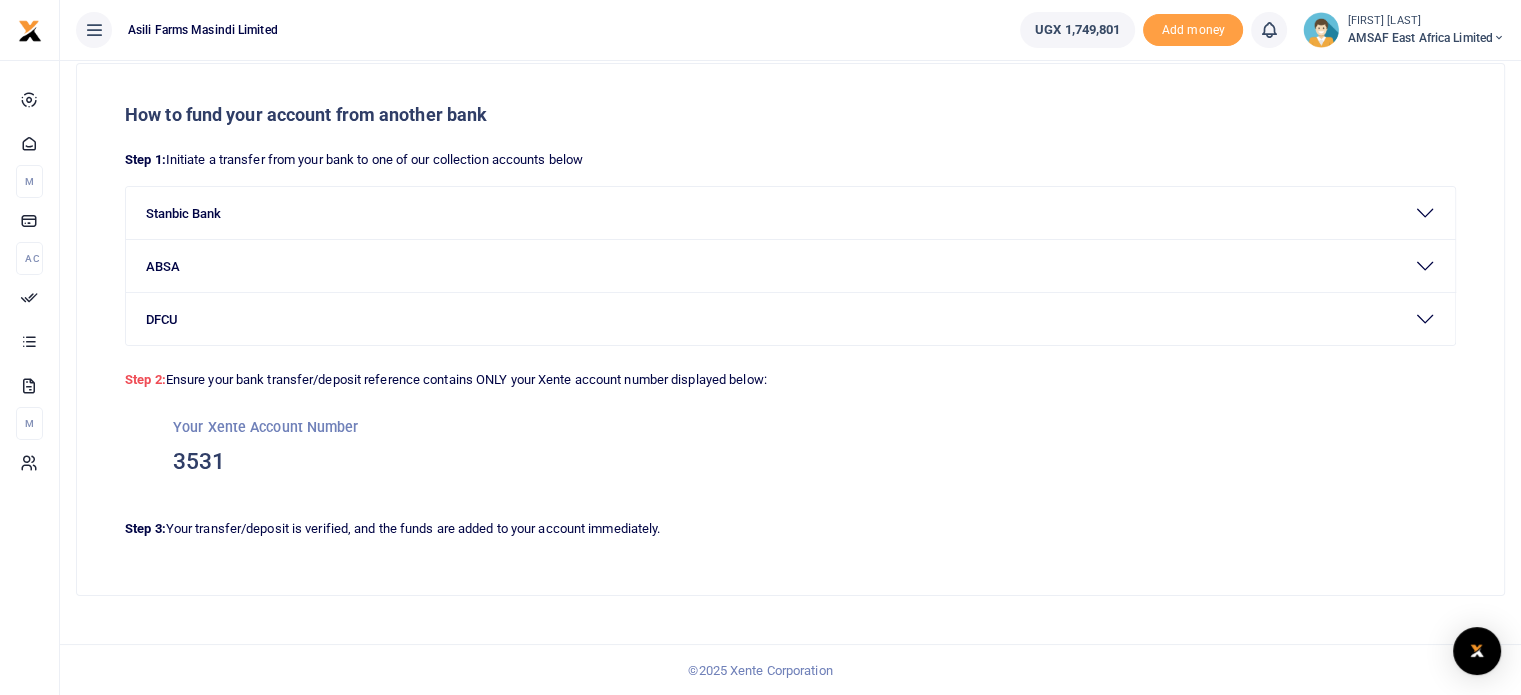 click on "AMSAF East Africa Limited" at bounding box center [1426, 38] 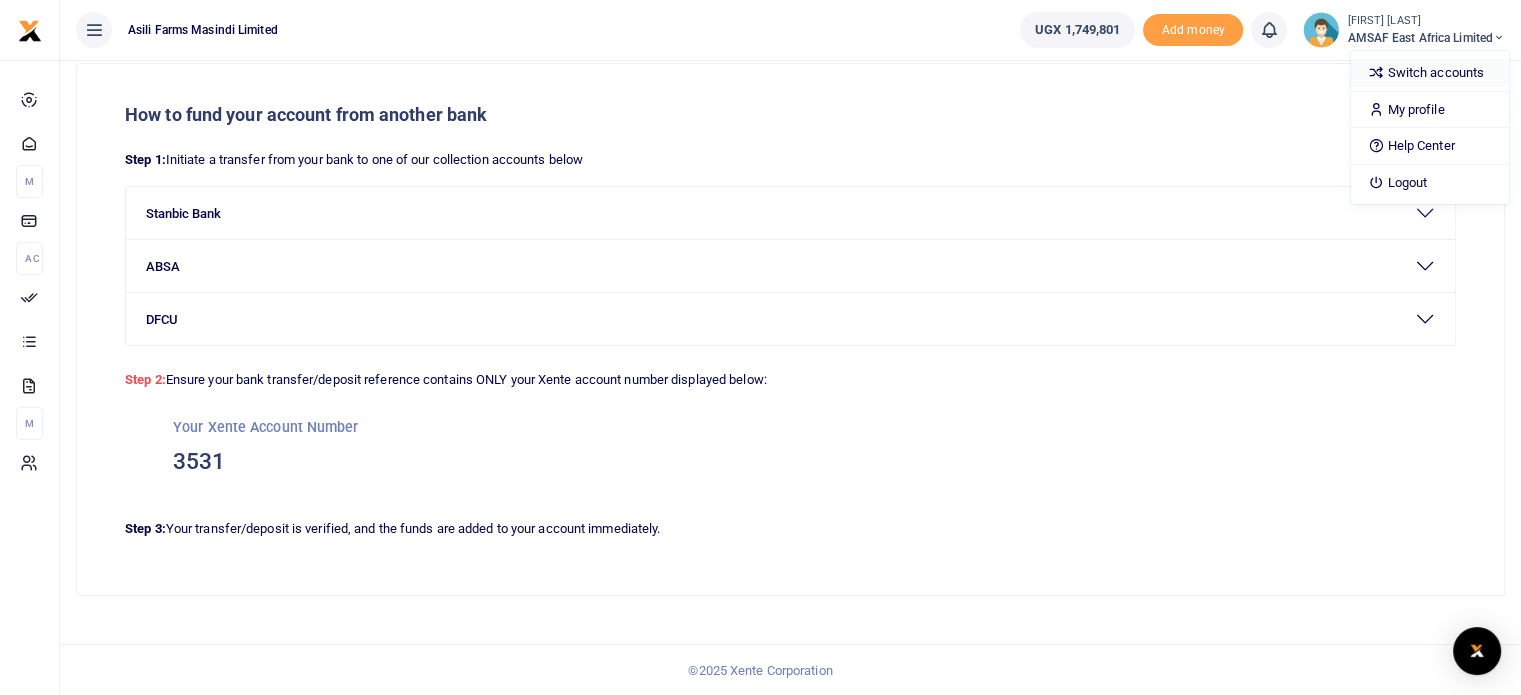 click on "Switch accounts" at bounding box center [1430, 73] 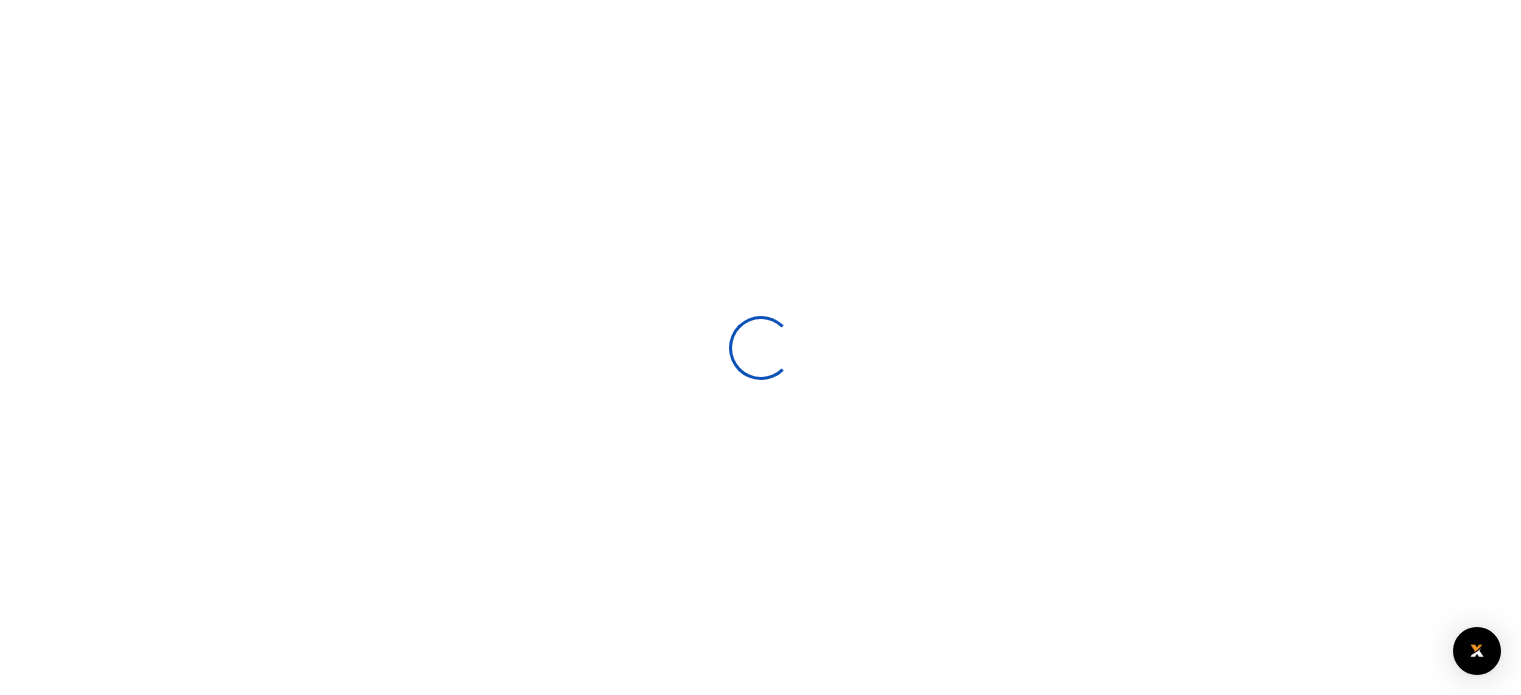 scroll, scrollTop: 0, scrollLeft: 0, axis: both 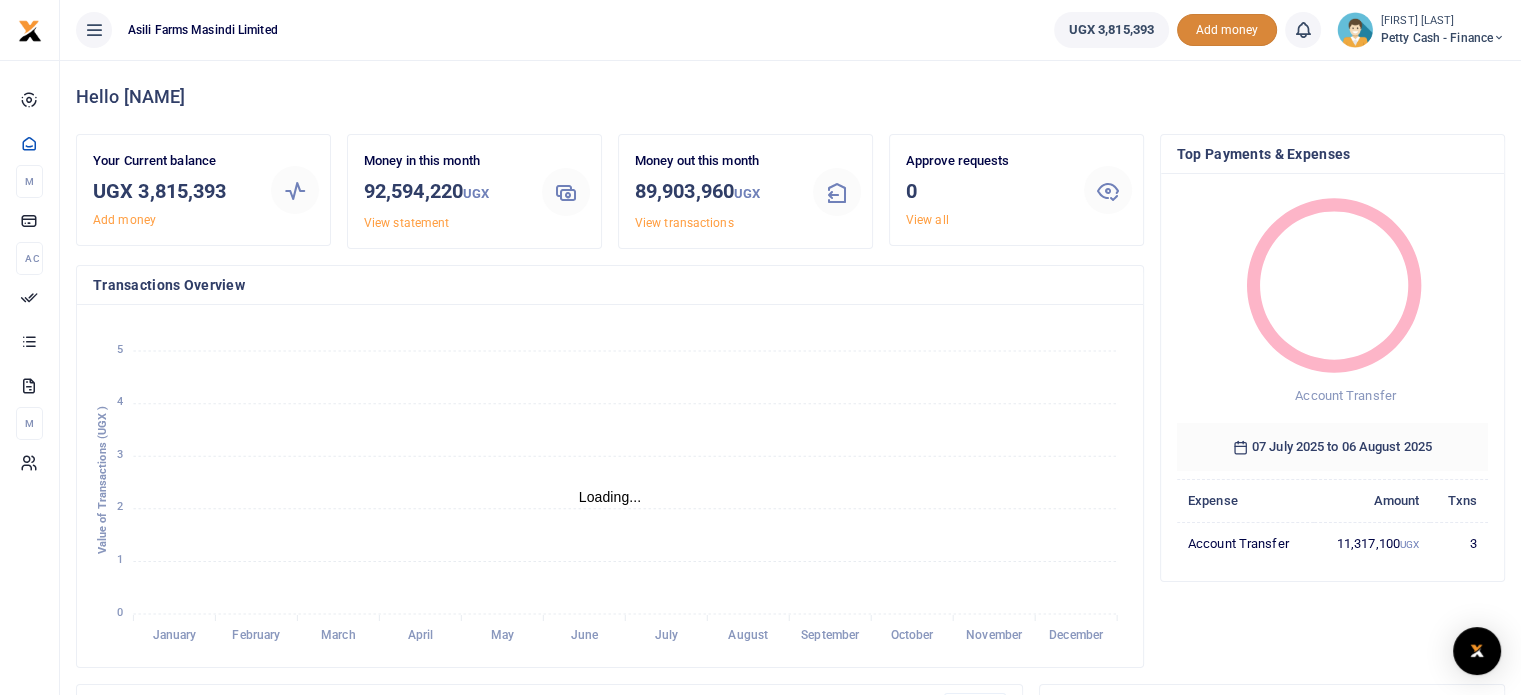 click on "Add money" at bounding box center (1227, 30) 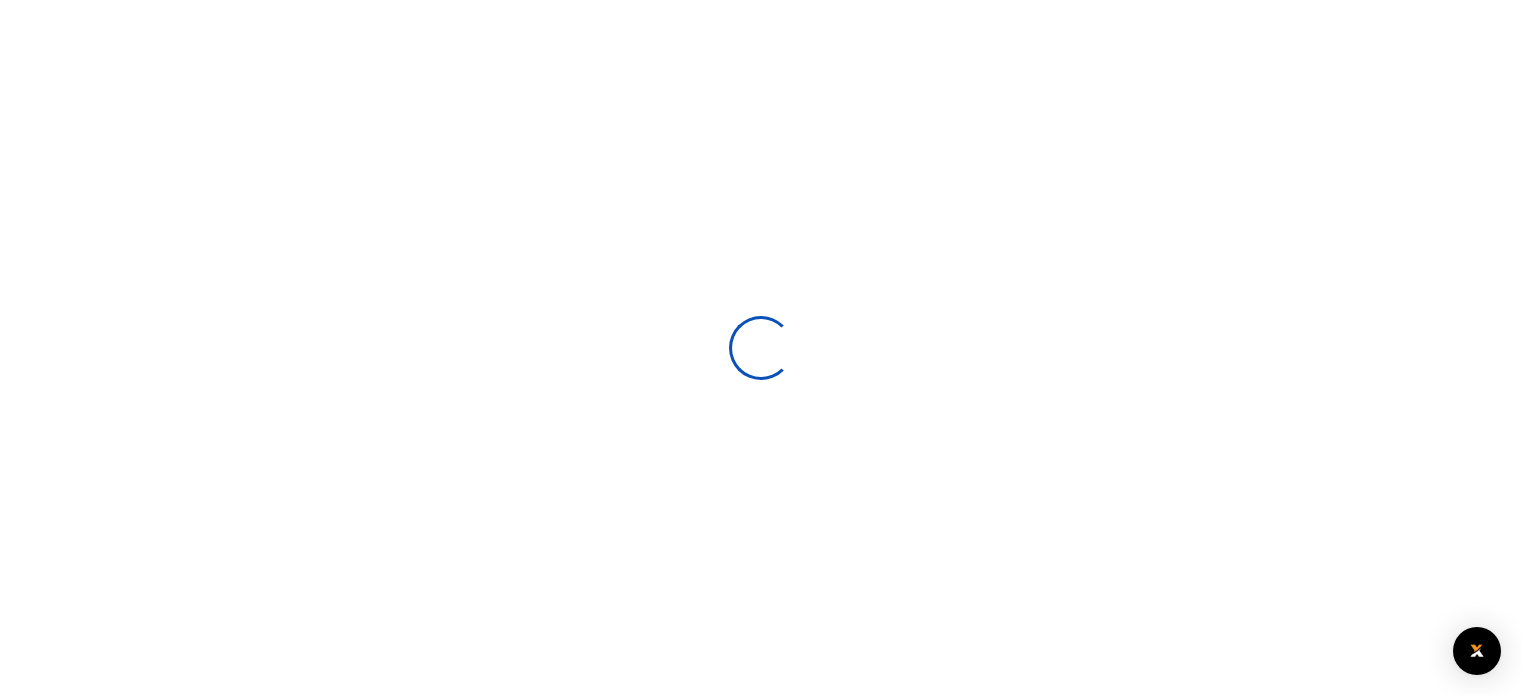 scroll, scrollTop: 0, scrollLeft: 0, axis: both 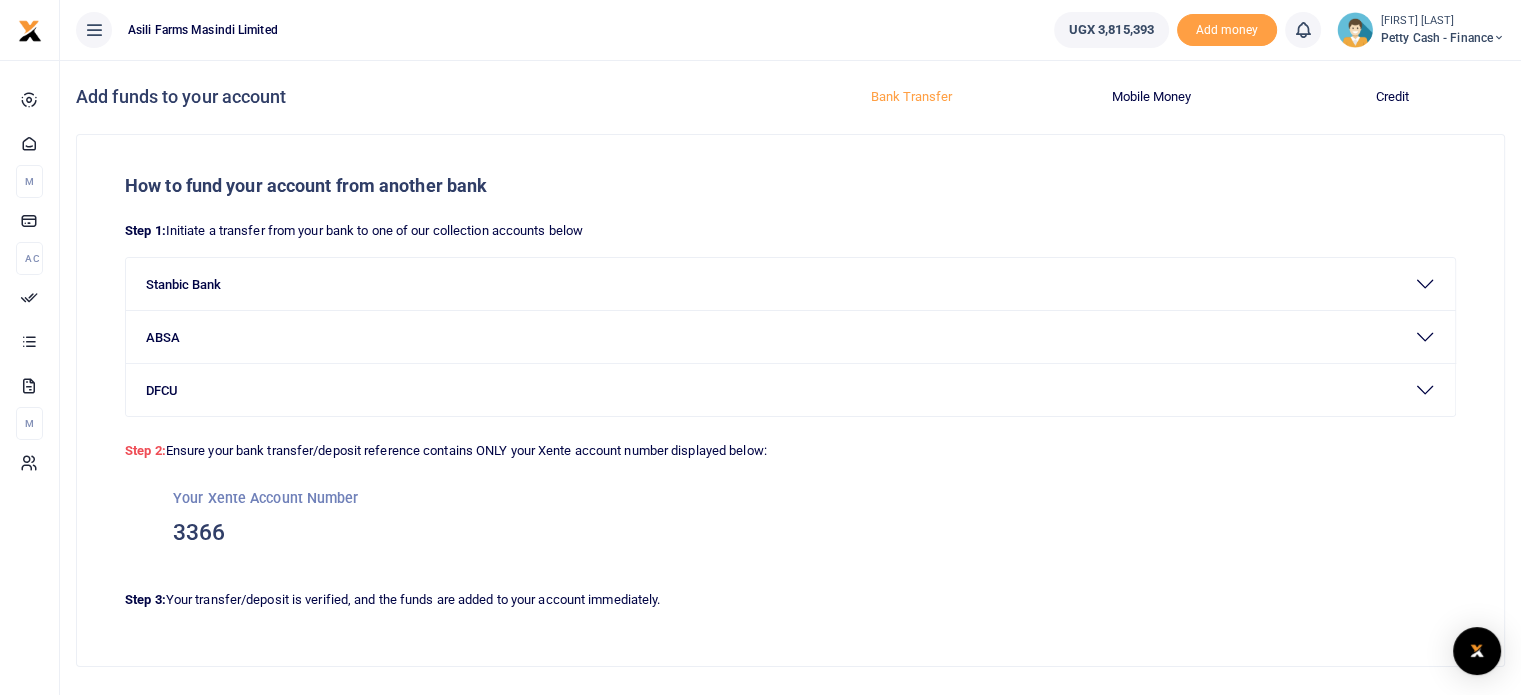 click on "Petty Cash - Finance" at bounding box center [1443, 38] 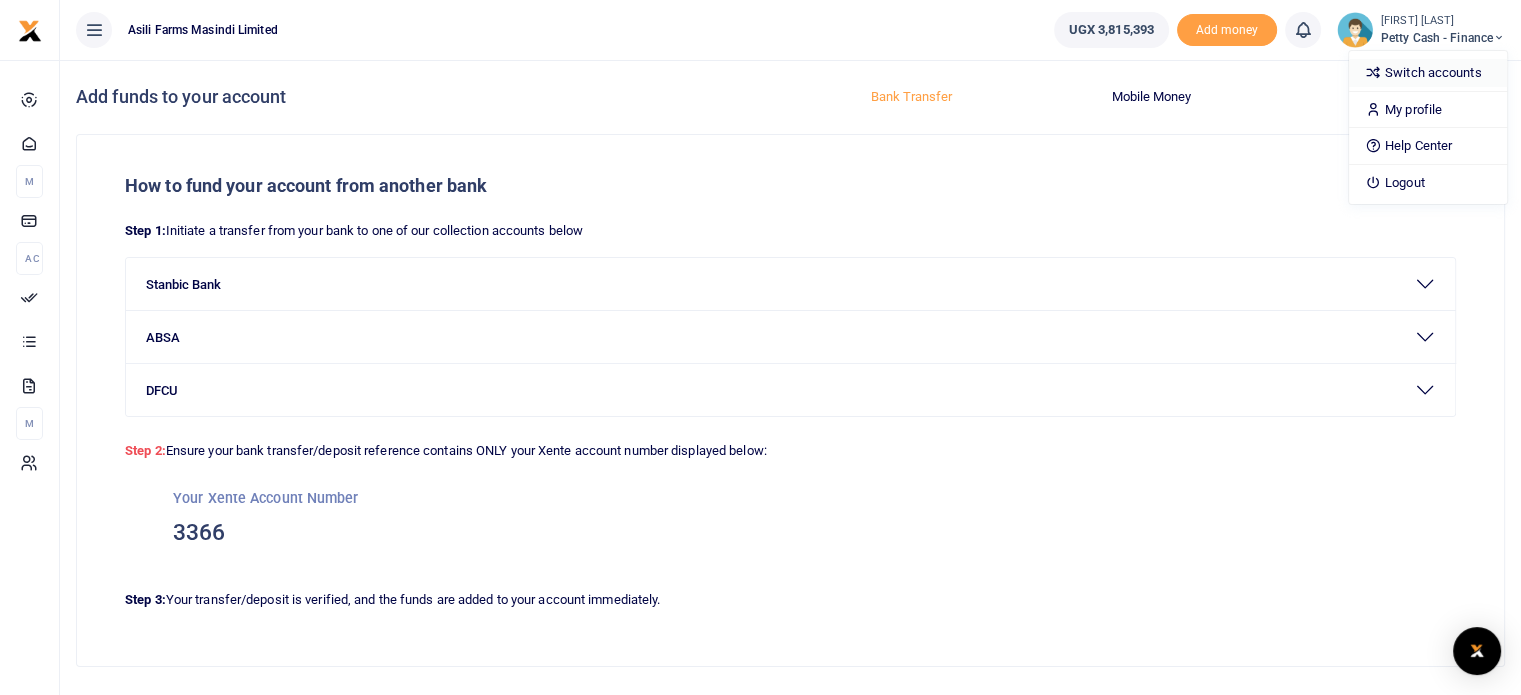 click on "Switch accounts" at bounding box center [1428, 73] 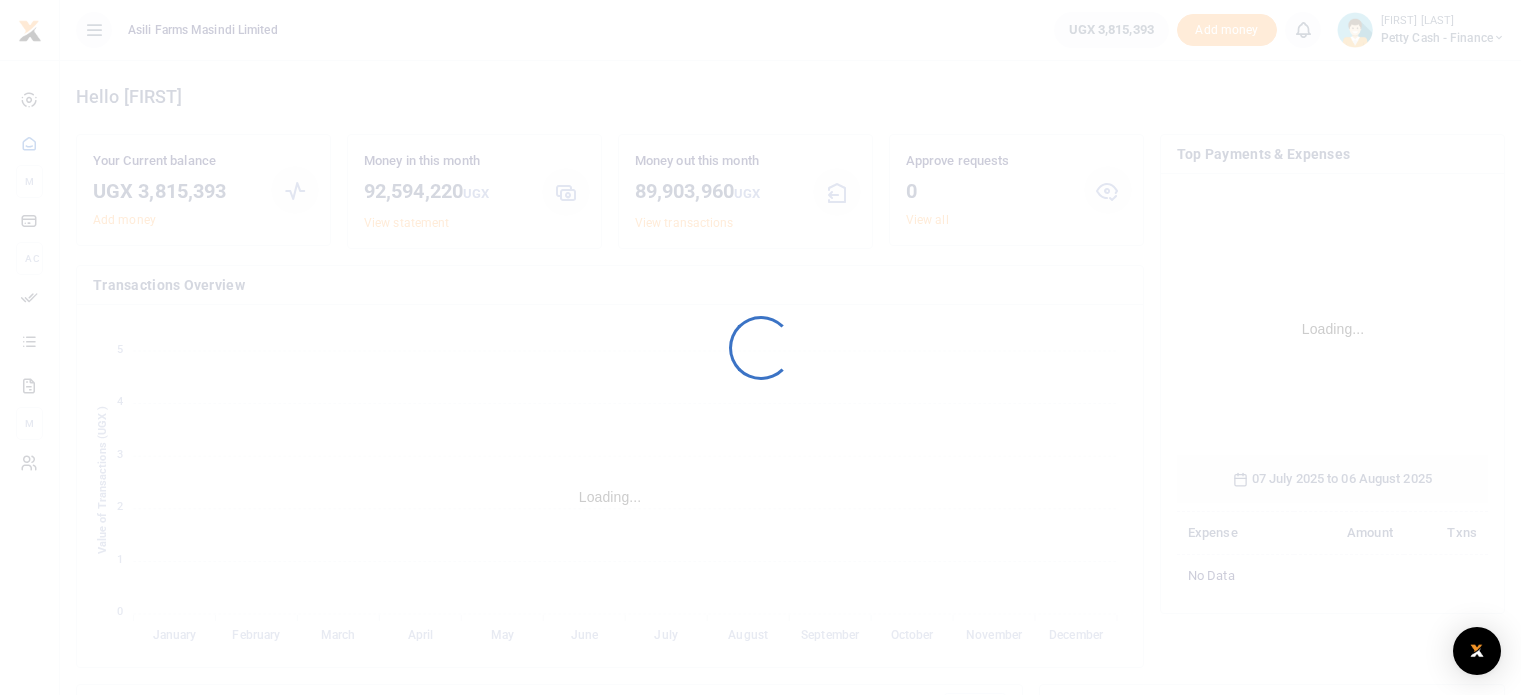 scroll, scrollTop: 0, scrollLeft: 0, axis: both 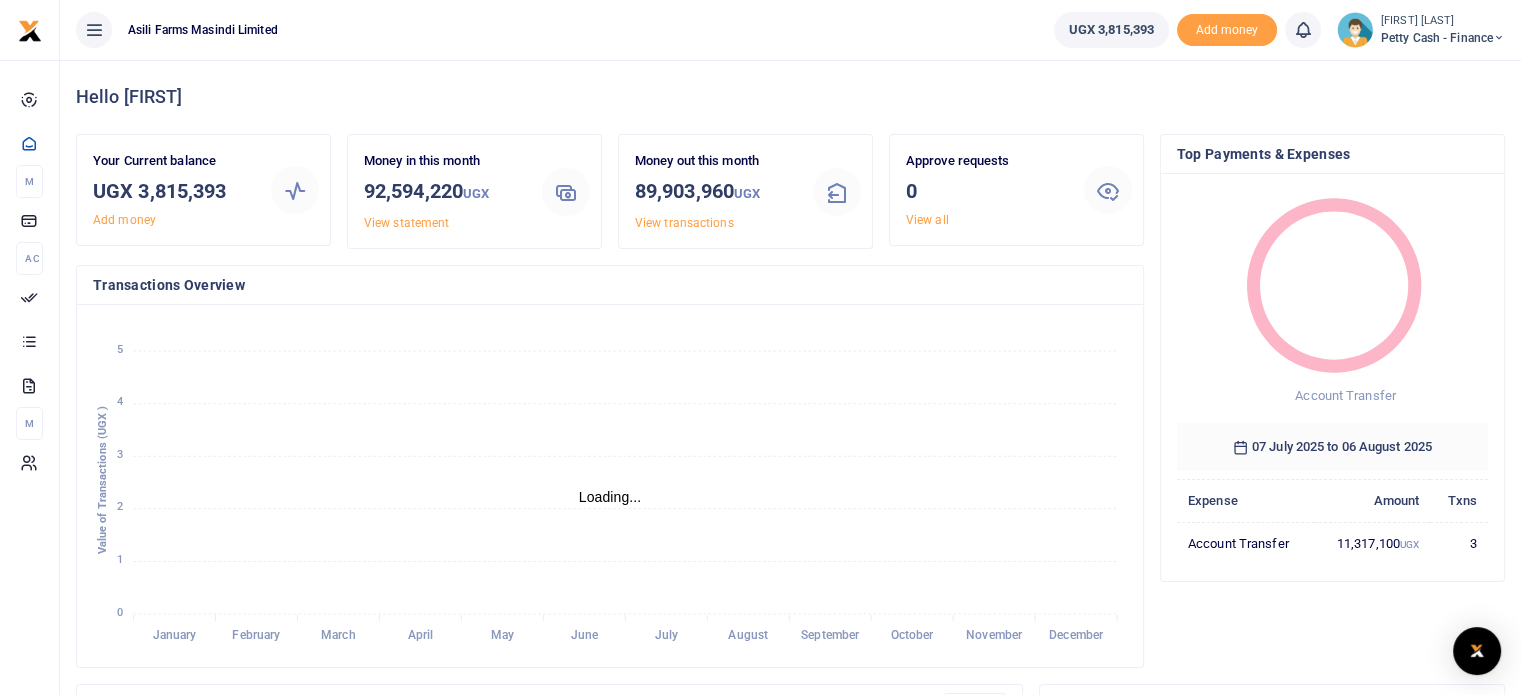 click on "Petty Cash - Finance" at bounding box center [1443, 38] 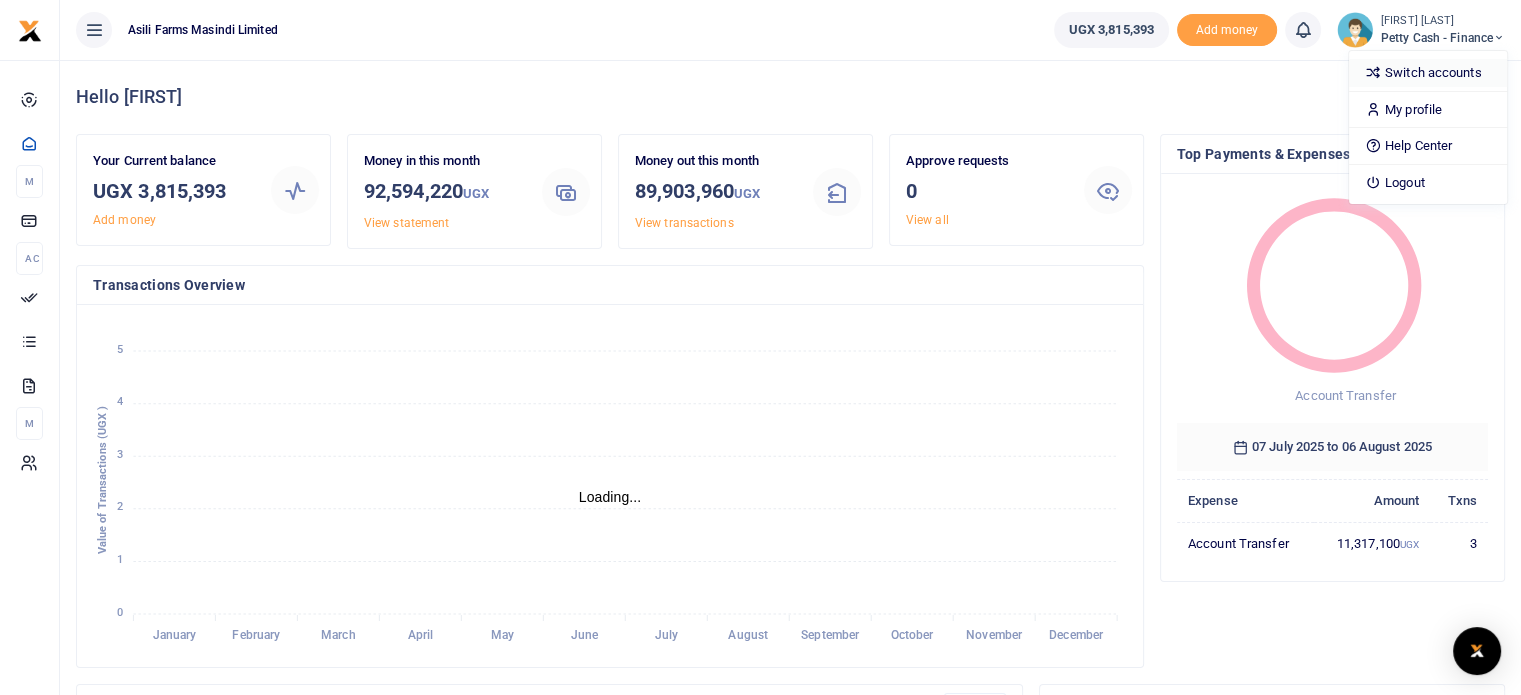 click on "Switch accounts" at bounding box center [1428, 73] 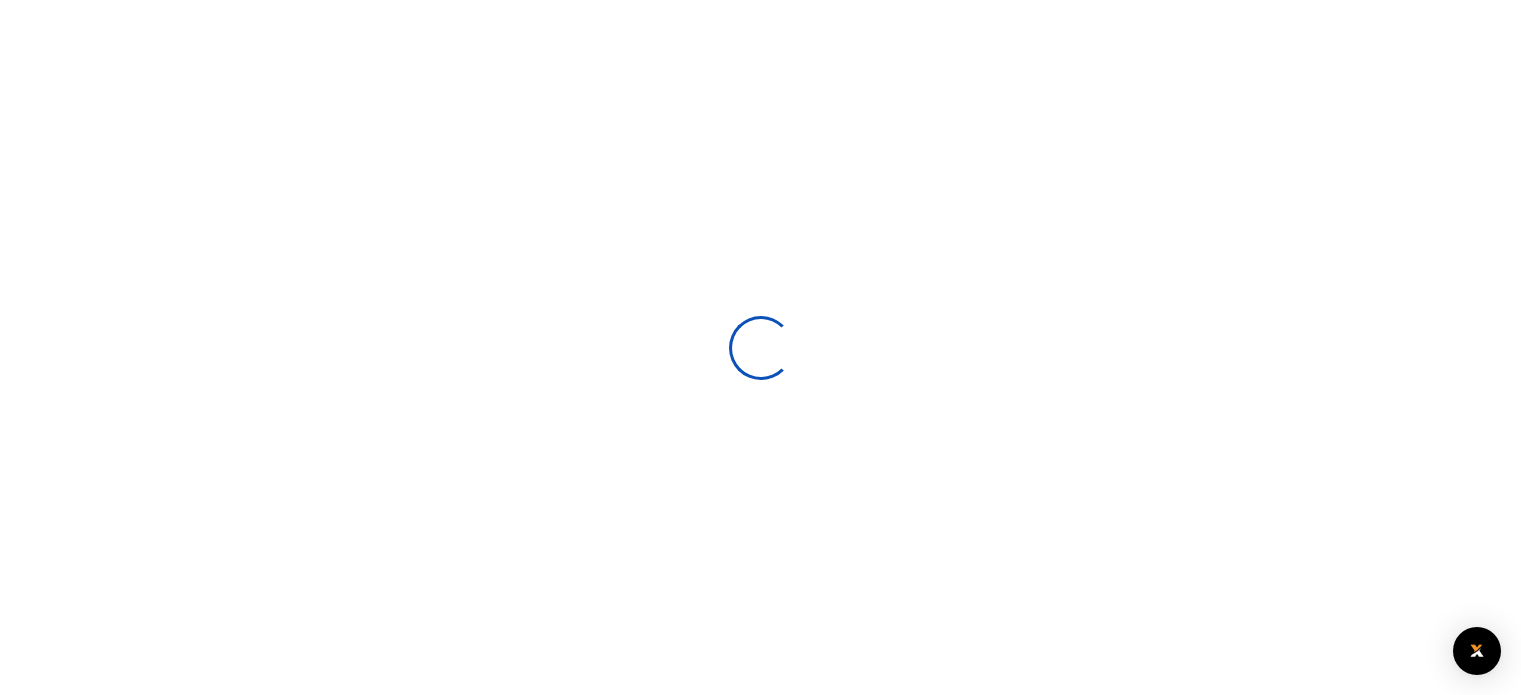 scroll, scrollTop: 0, scrollLeft: 0, axis: both 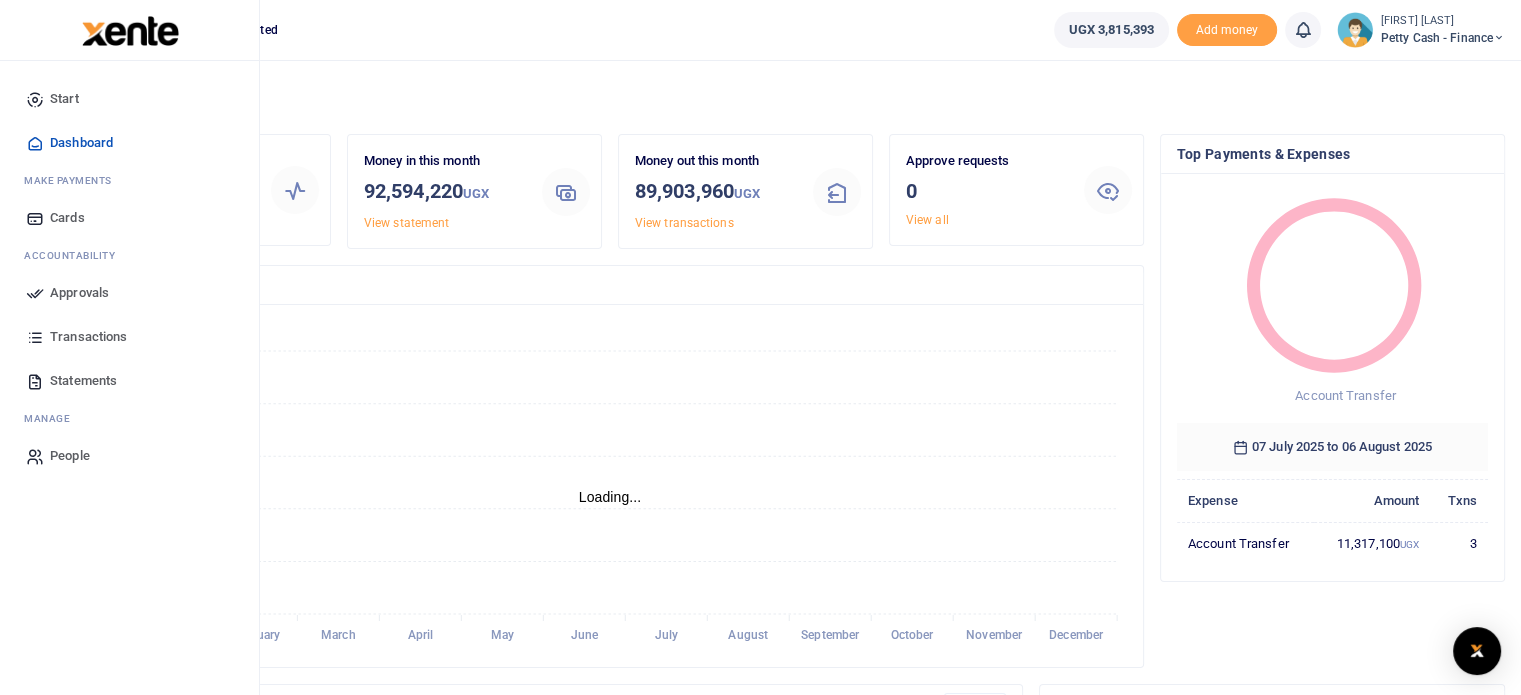 click on "Statements" at bounding box center [83, 381] 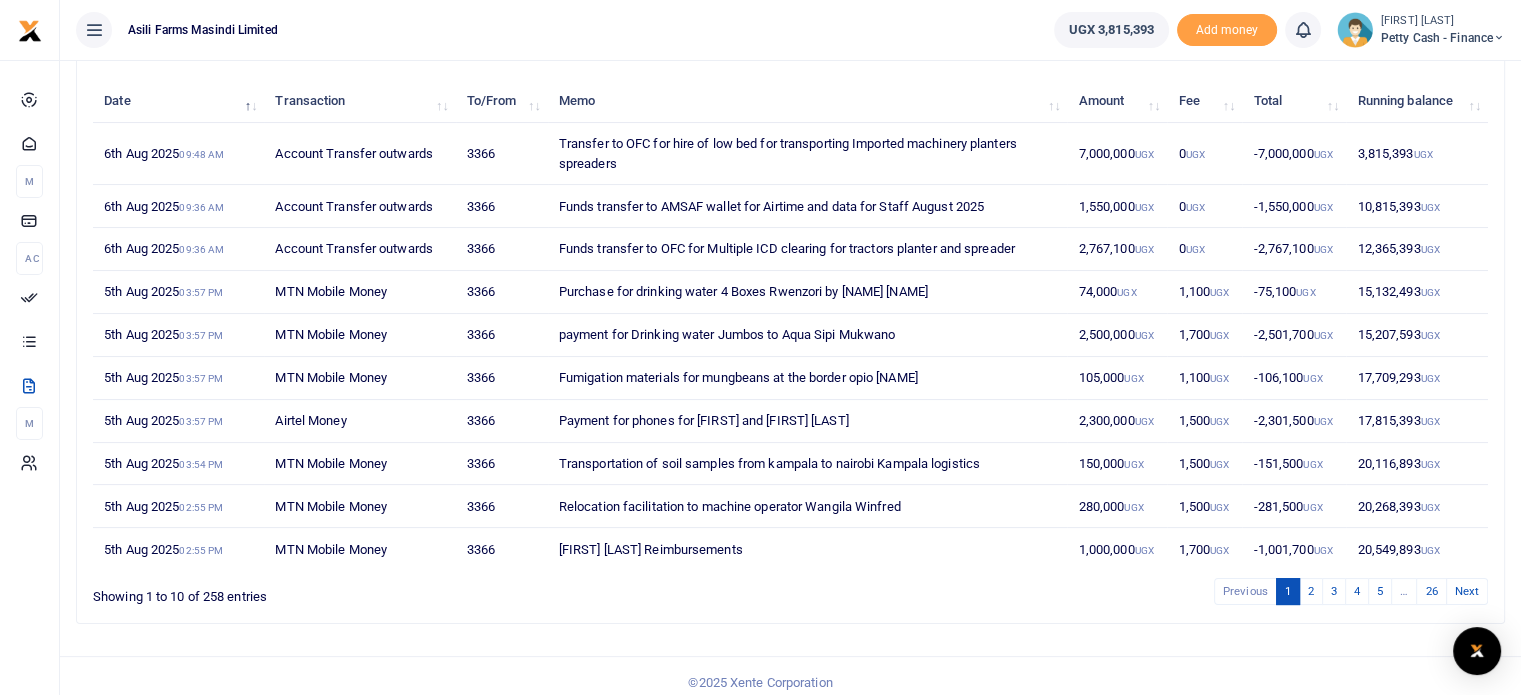 scroll, scrollTop: 240, scrollLeft: 0, axis: vertical 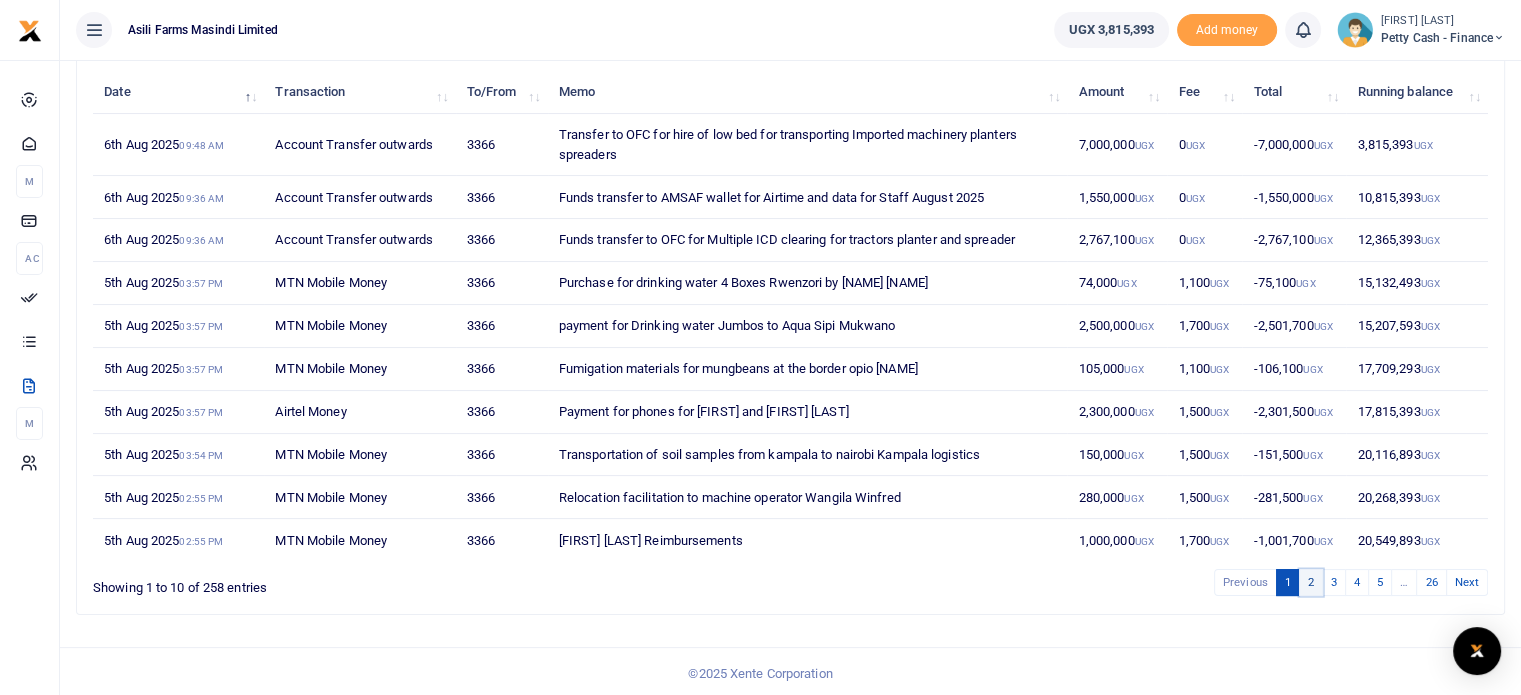 click on "2" at bounding box center [1311, 582] 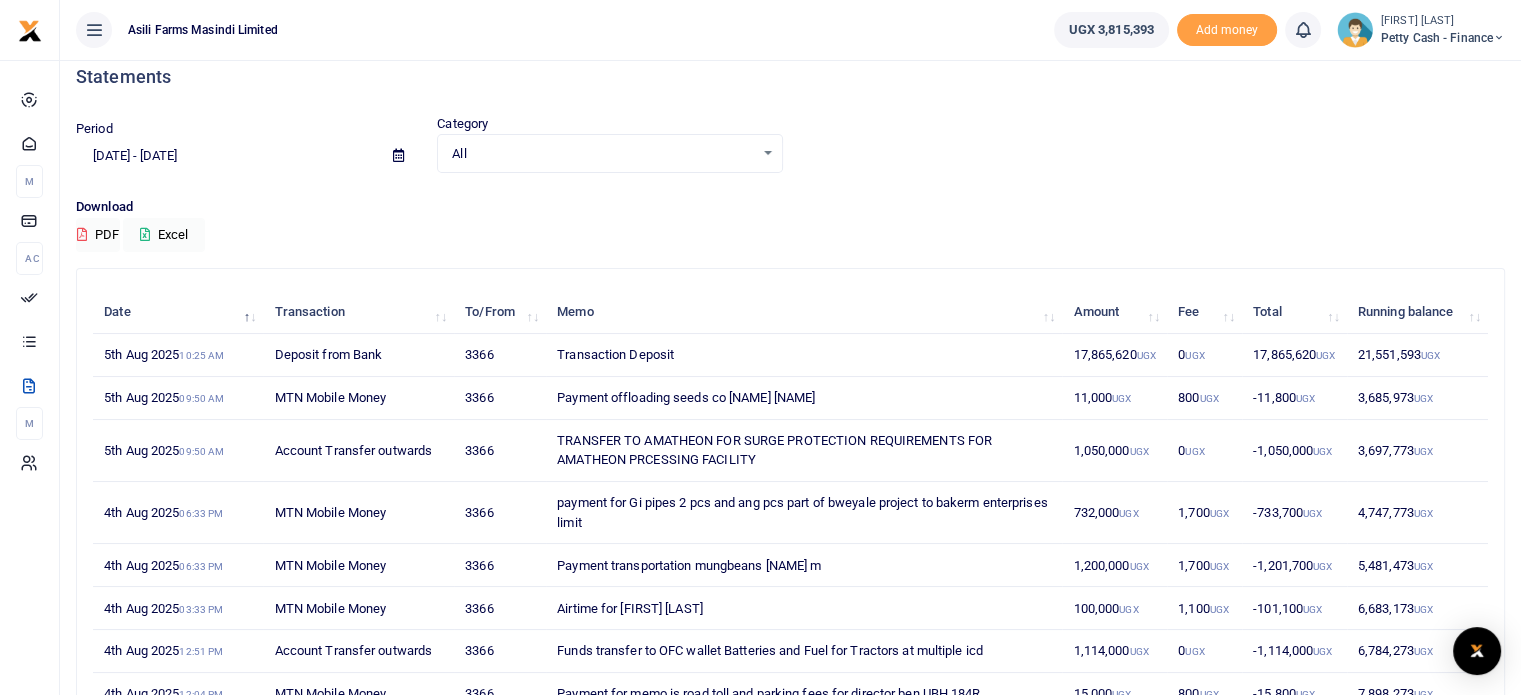 scroll, scrollTop: 0, scrollLeft: 0, axis: both 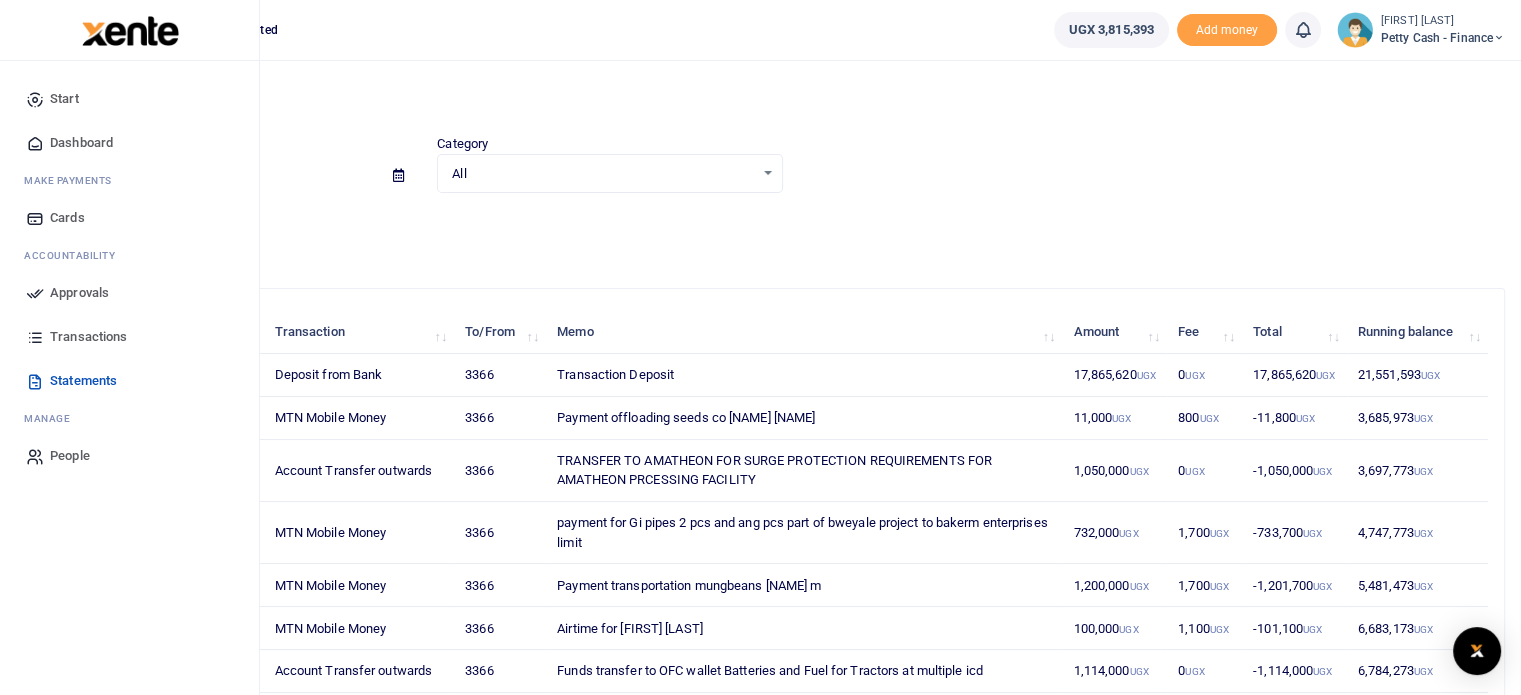 click on "Approvals" at bounding box center [79, 293] 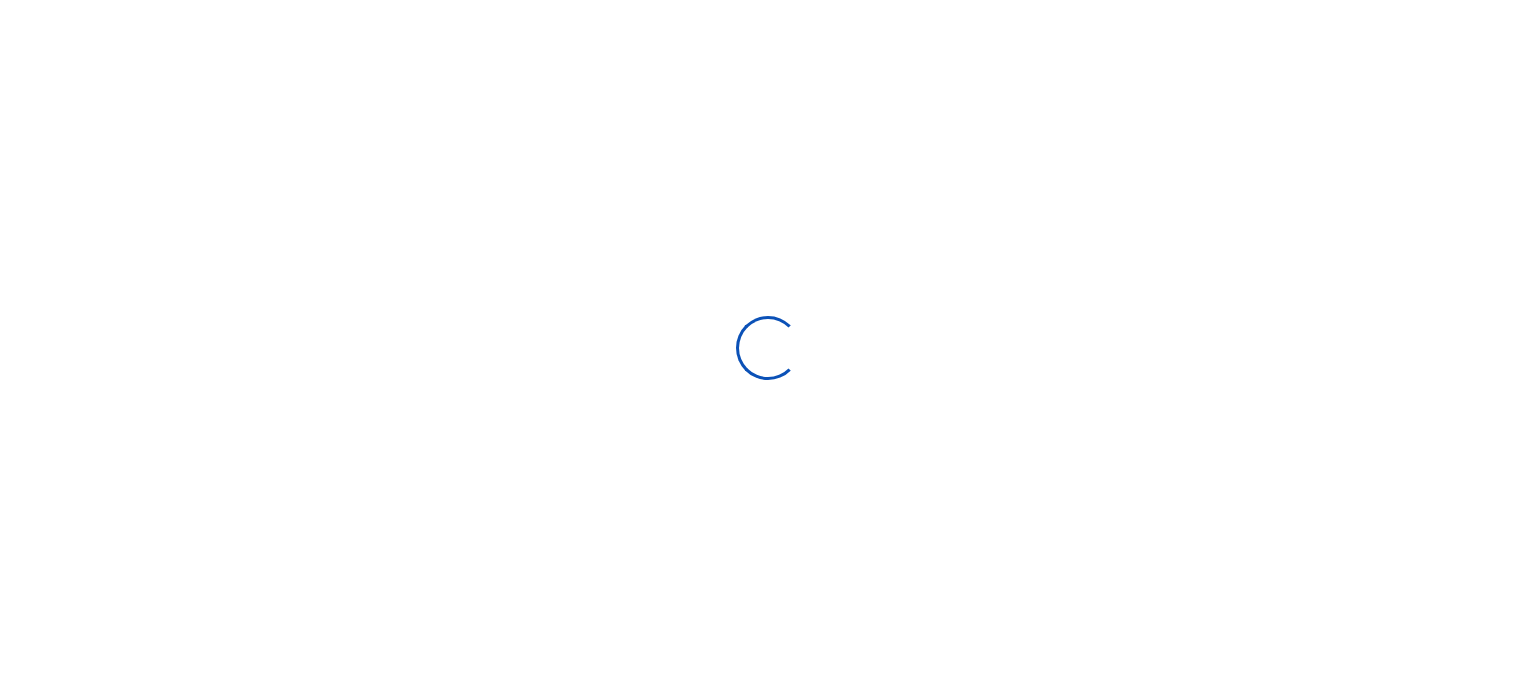 scroll, scrollTop: 0, scrollLeft: 0, axis: both 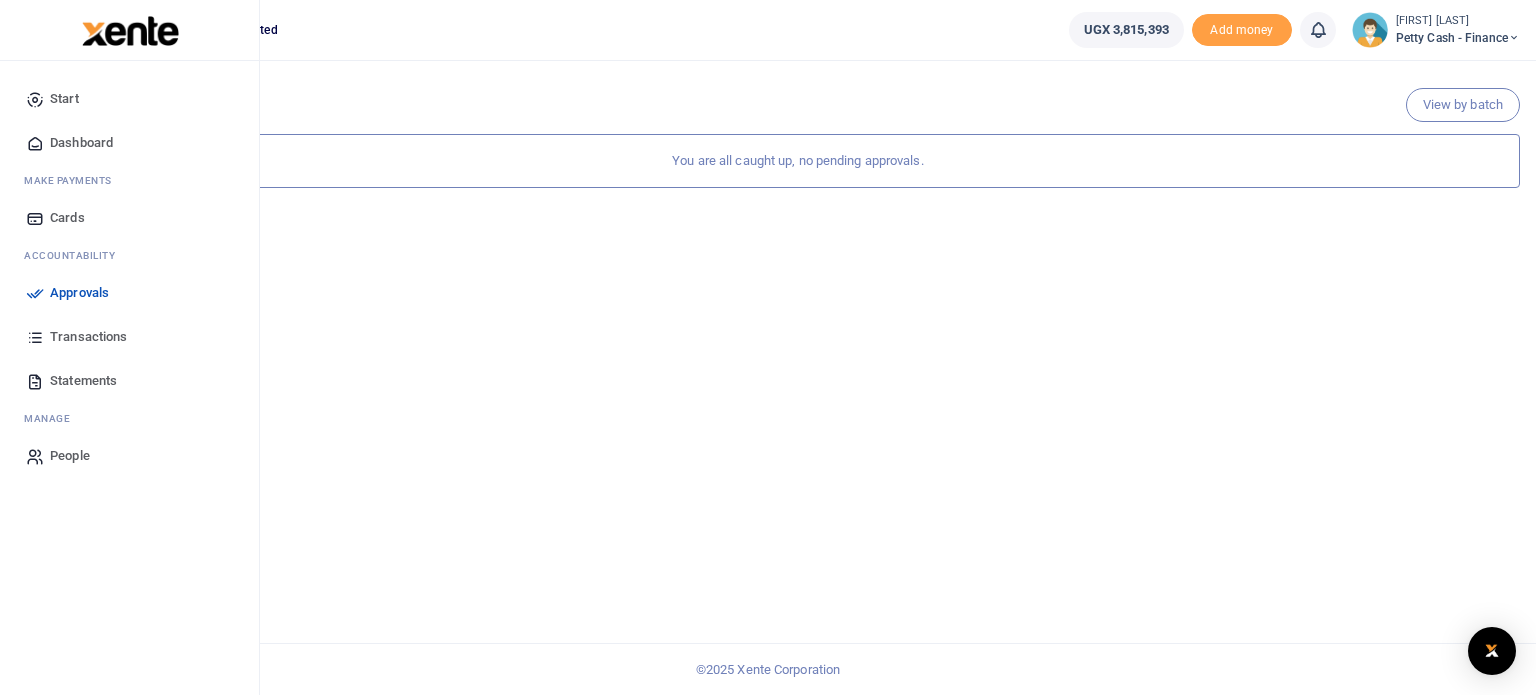 click on "Approvals" at bounding box center [79, 293] 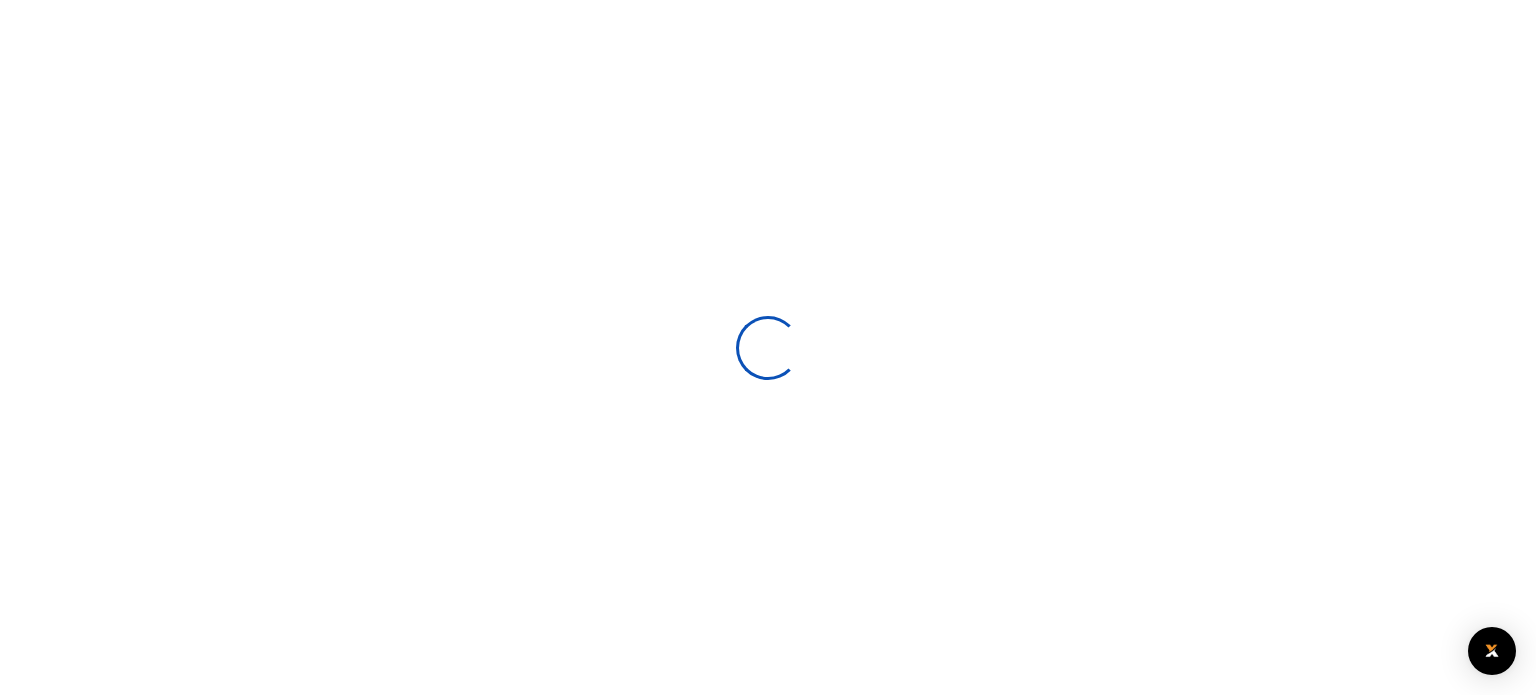 scroll, scrollTop: 0, scrollLeft: 0, axis: both 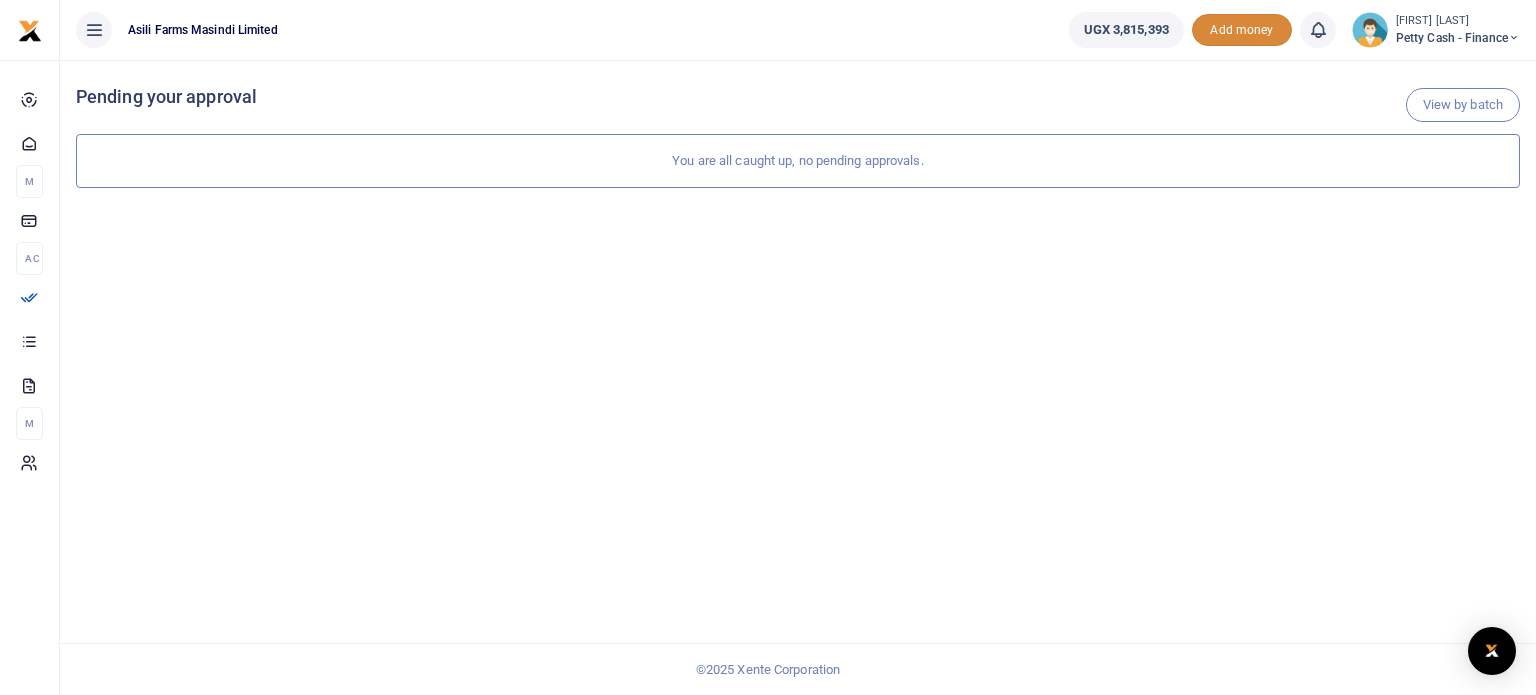 click on "Add money" at bounding box center [1242, 30] 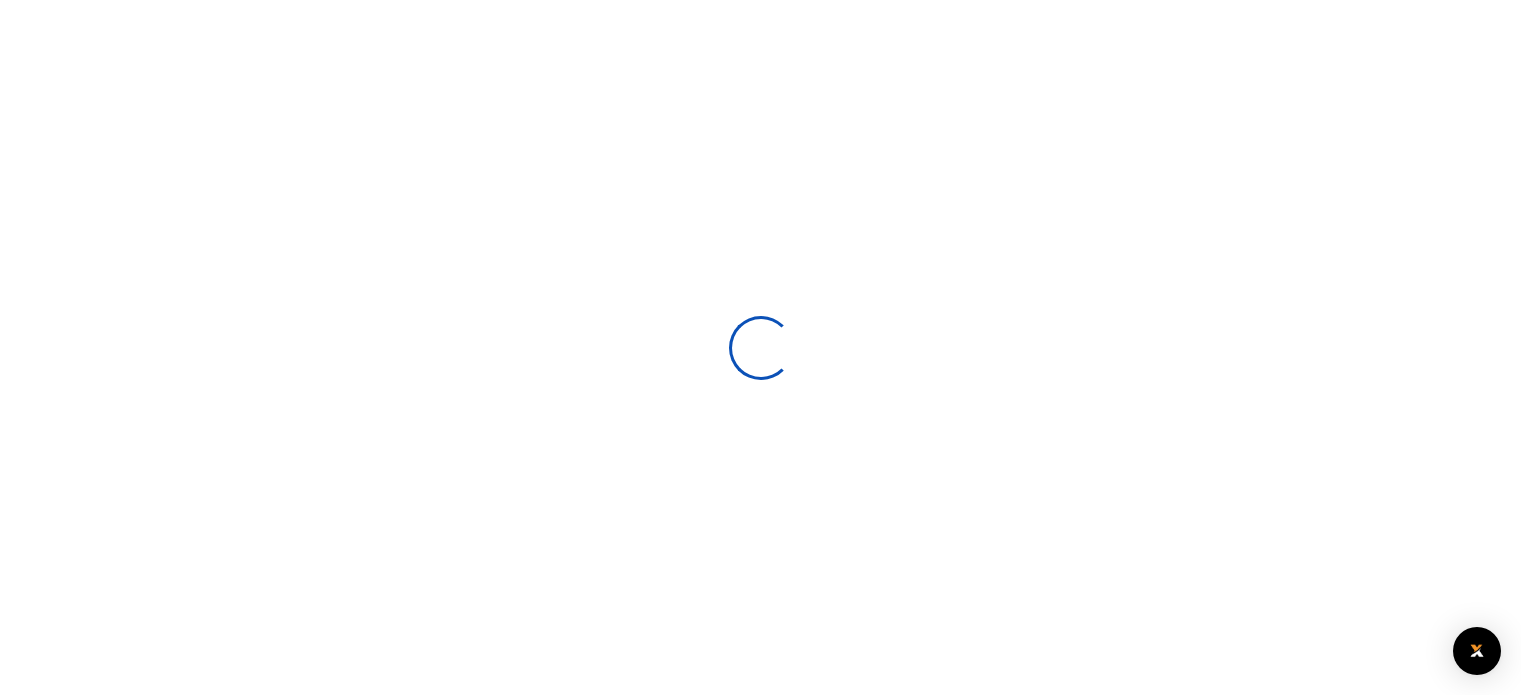 scroll, scrollTop: 0, scrollLeft: 0, axis: both 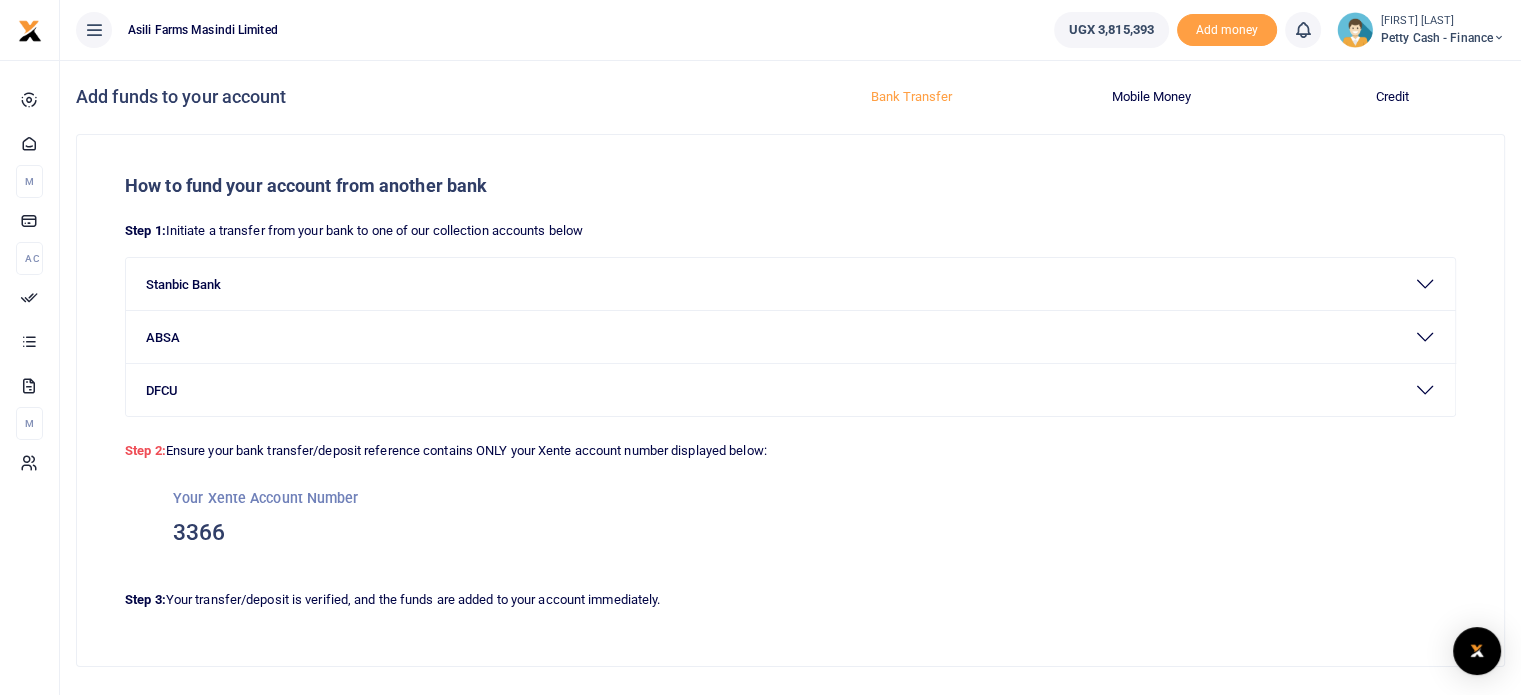 click on "Petty Cash - Finance" at bounding box center [1443, 38] 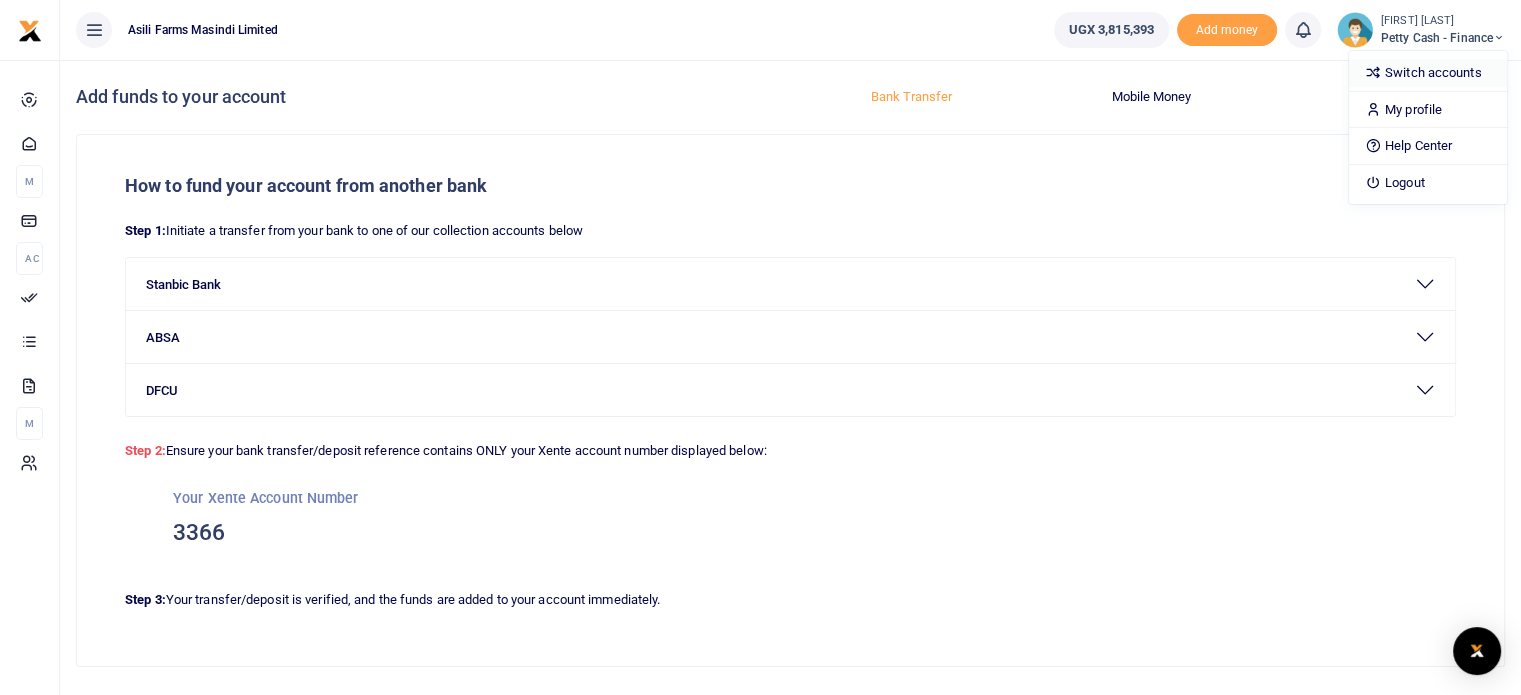 click on "Switch accounts" at bounding box center (1428, 73) 